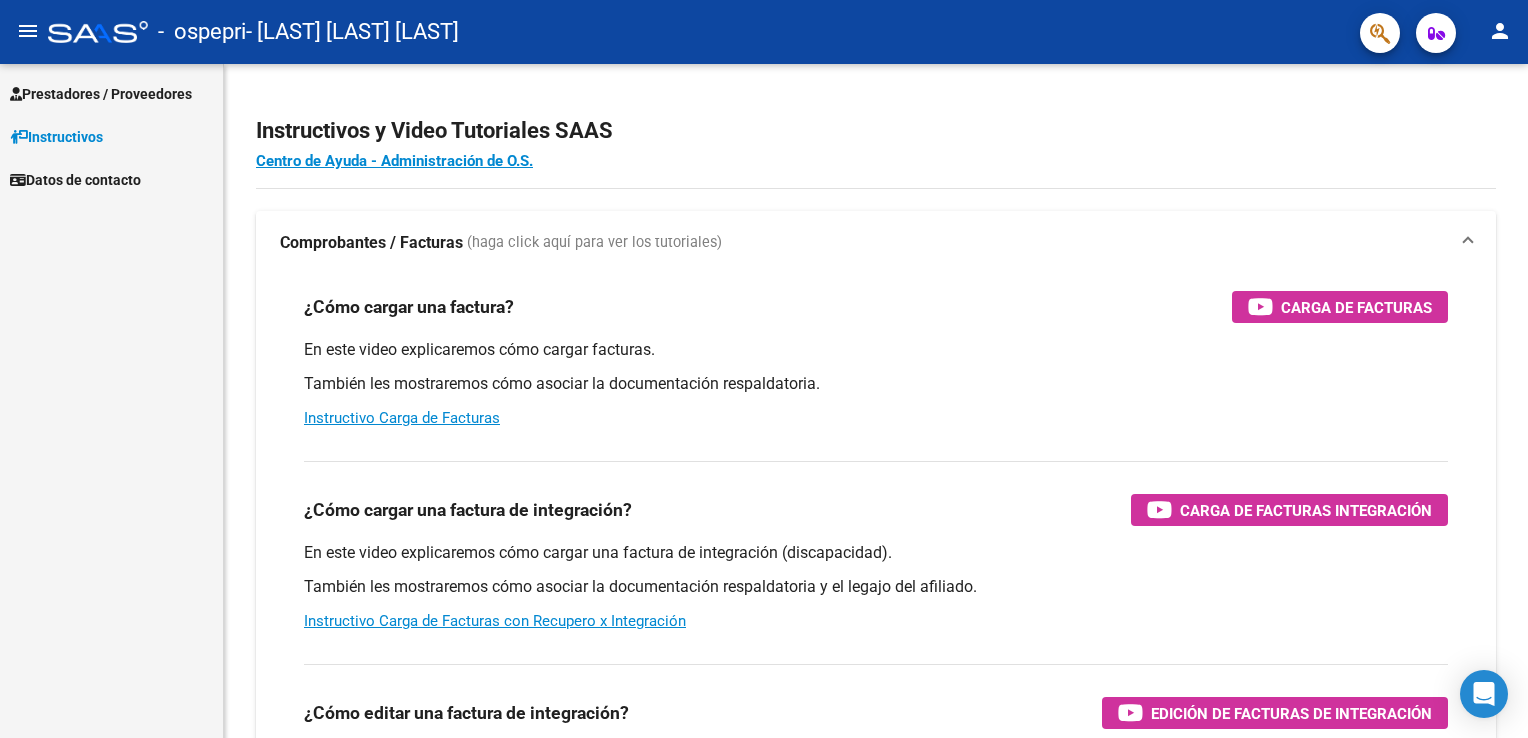 scroll, scrollTop: 0, scrollLeft: 0, axis: both 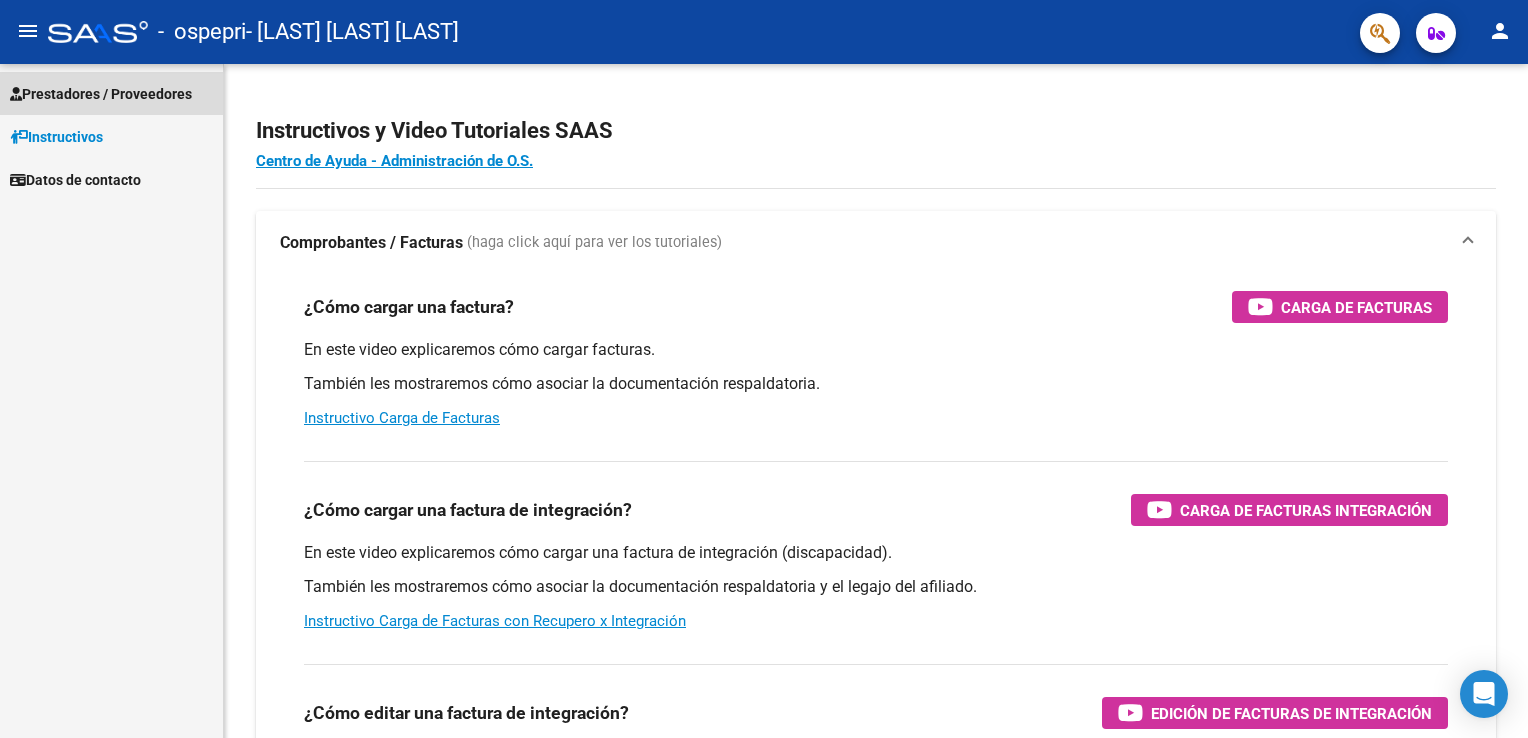 click on "Prestadores / Proveedores" at bounding box center (101, 94) 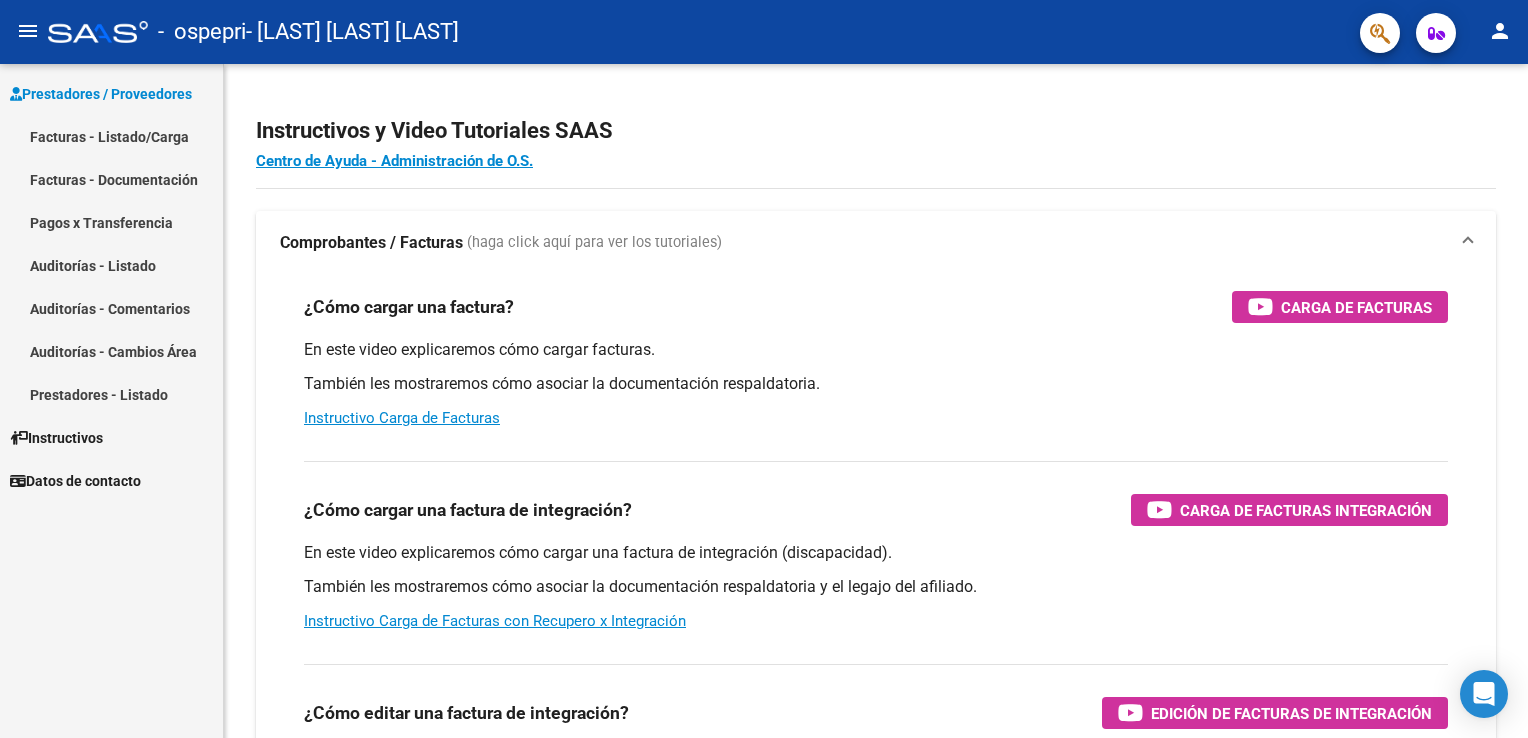 click on "Facturas - Listado/Carga" at bounding box center [111, 136] 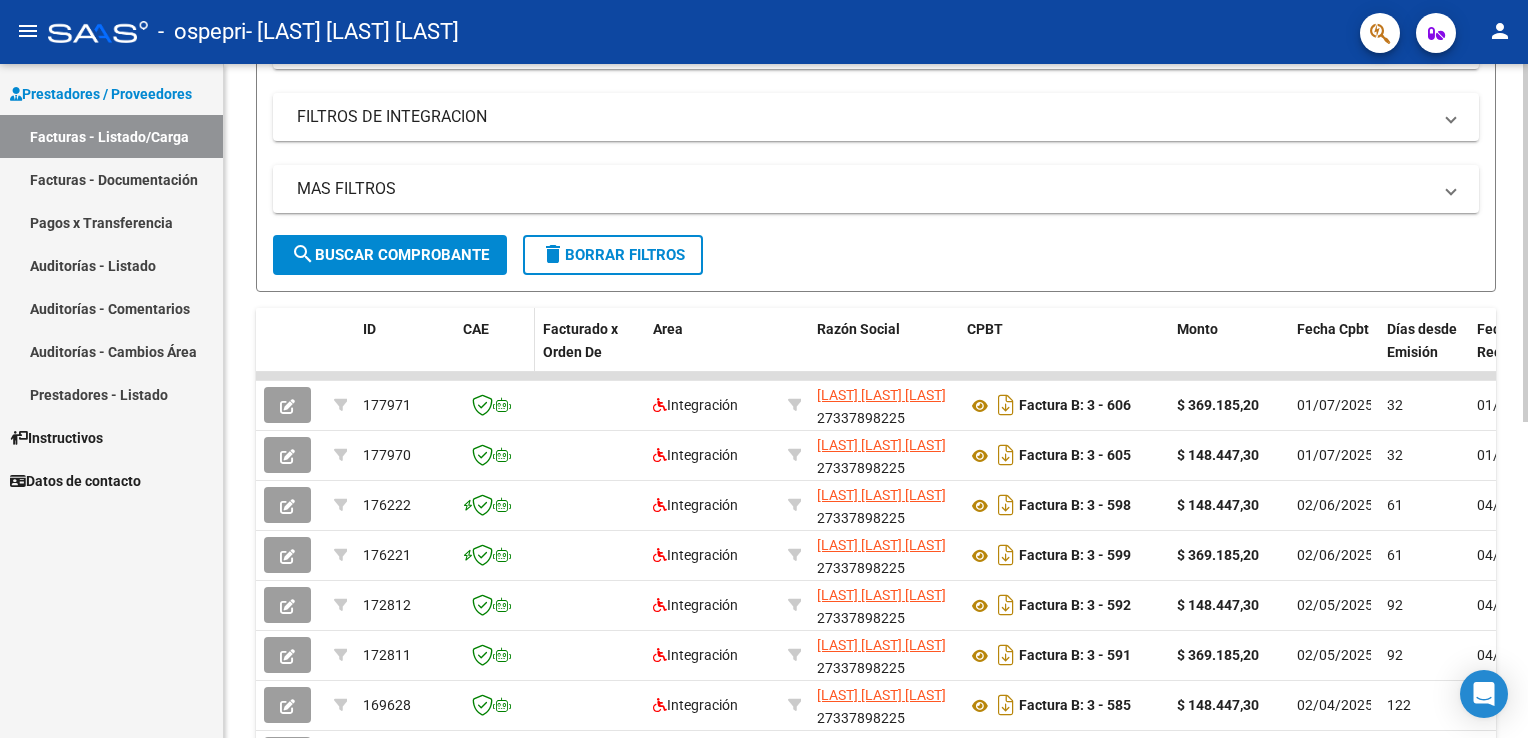 scroll, scrollTop: 100, scrollLeft: 0, axis: vertical 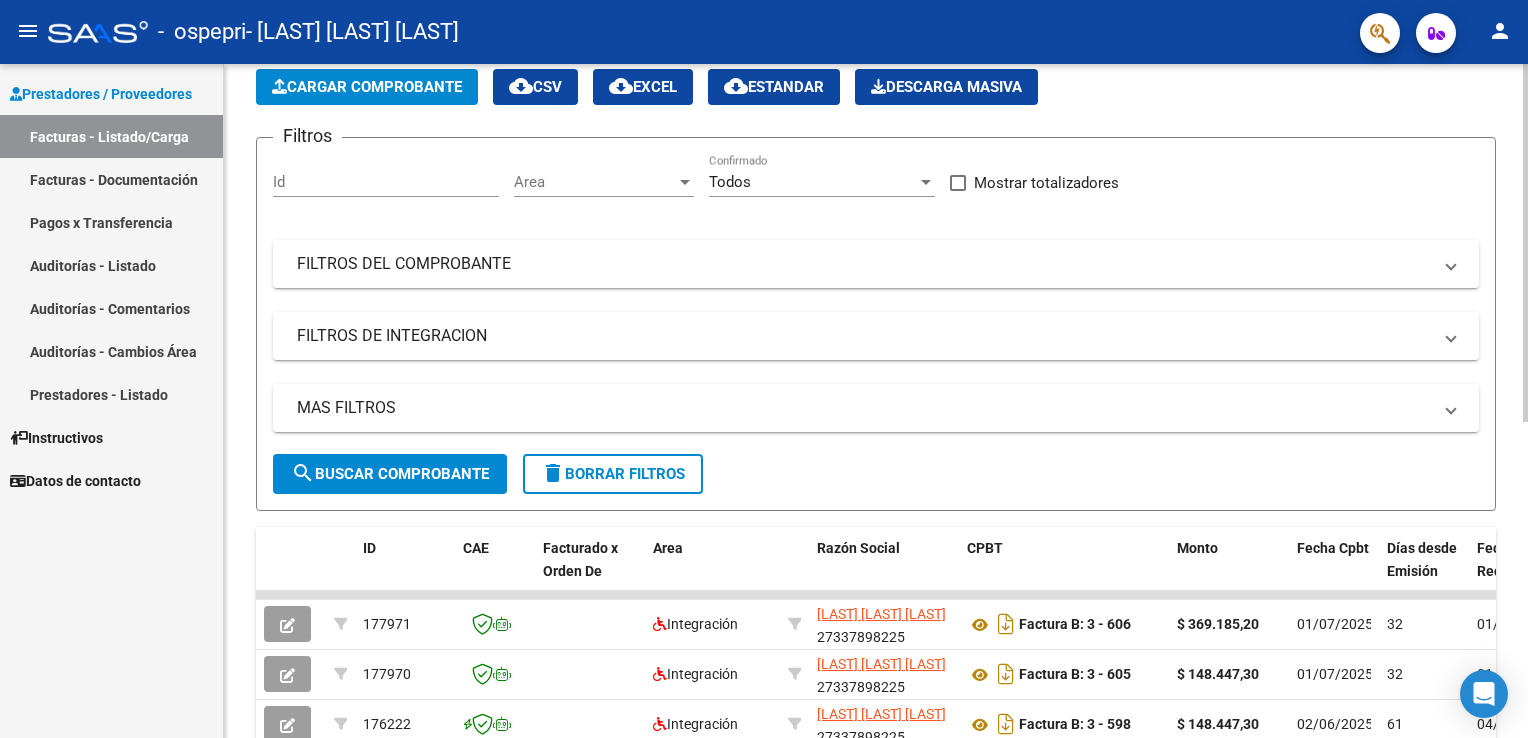 click on "Cargar Comprobante" 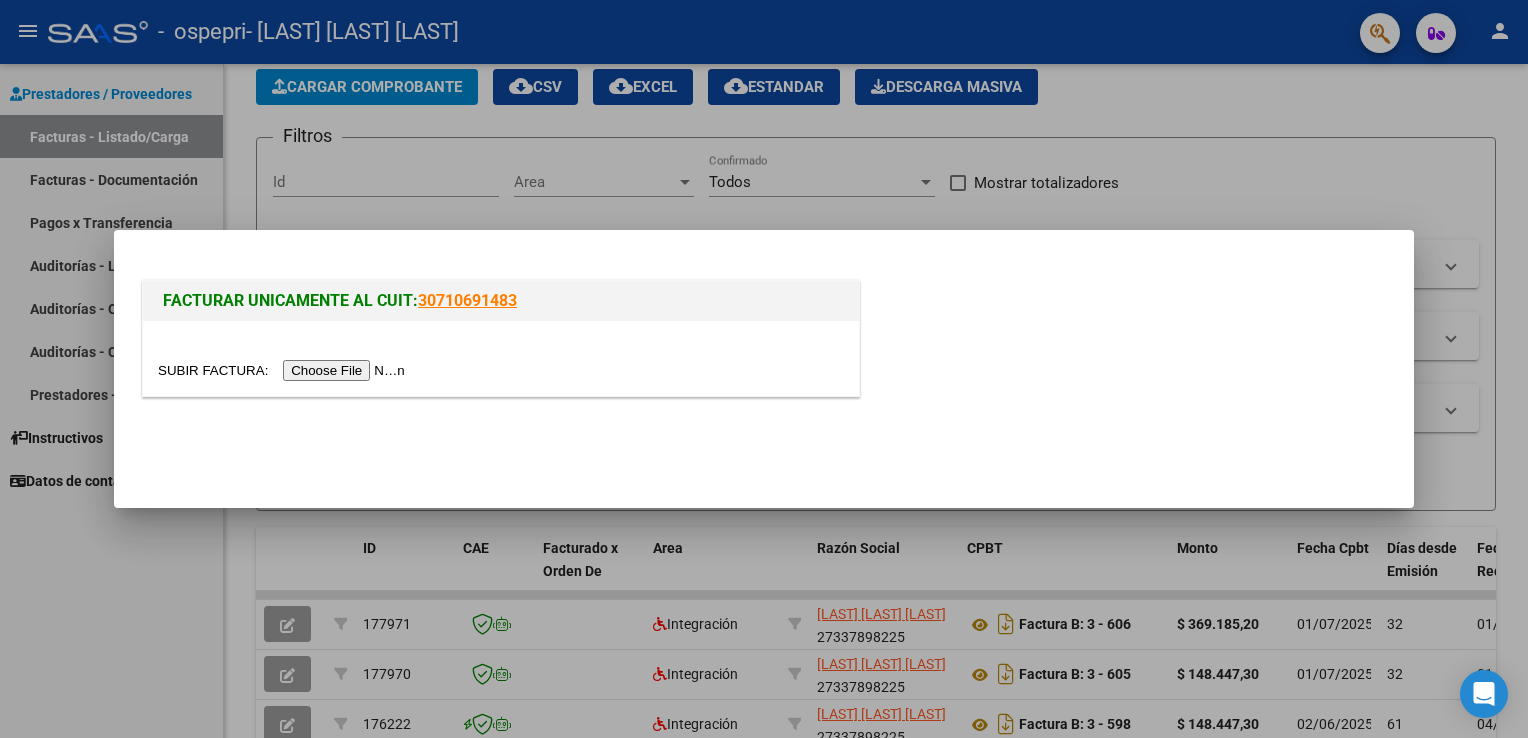 click at bounding box center [284, 370] 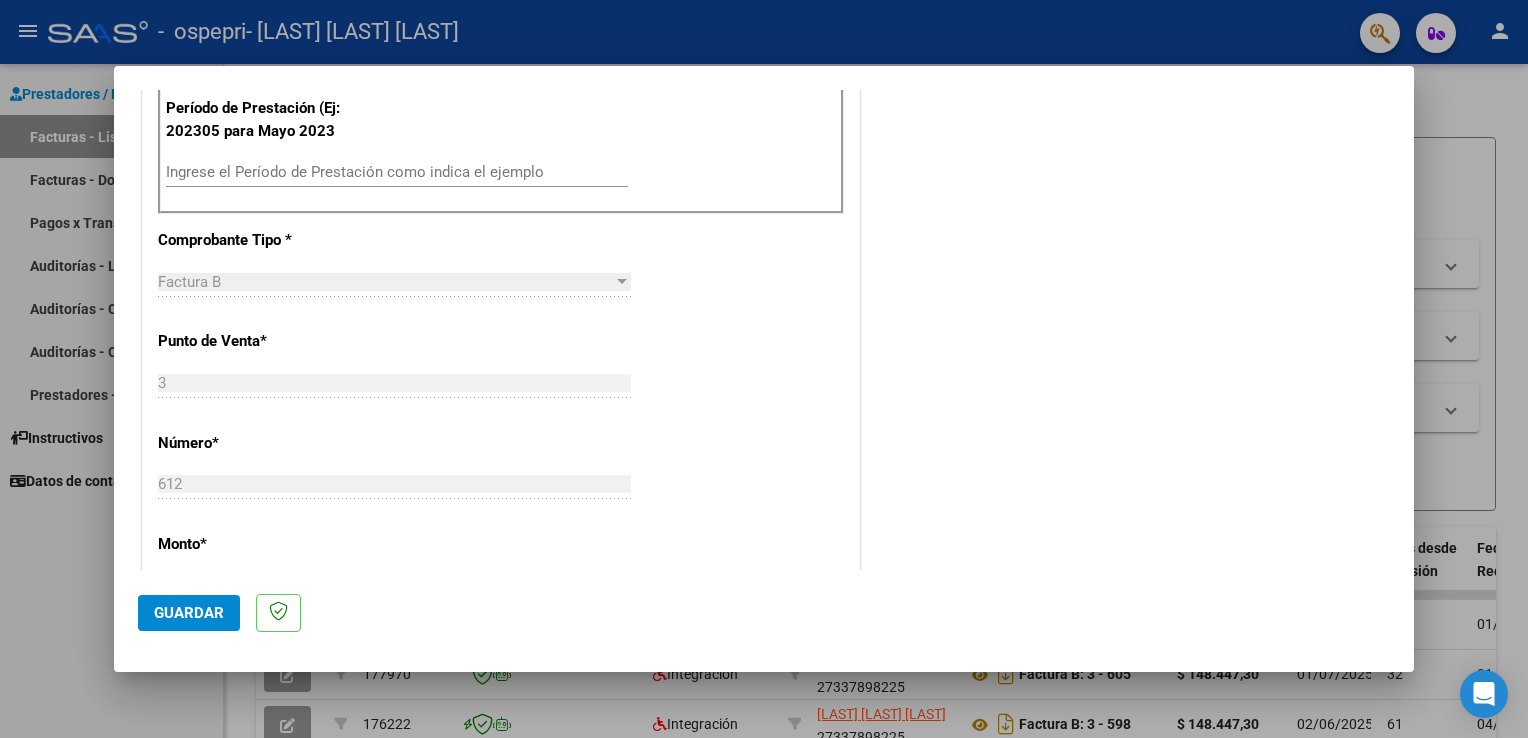 scroll, scrollTop: 600, scrollLeft: 0, axis: vertical 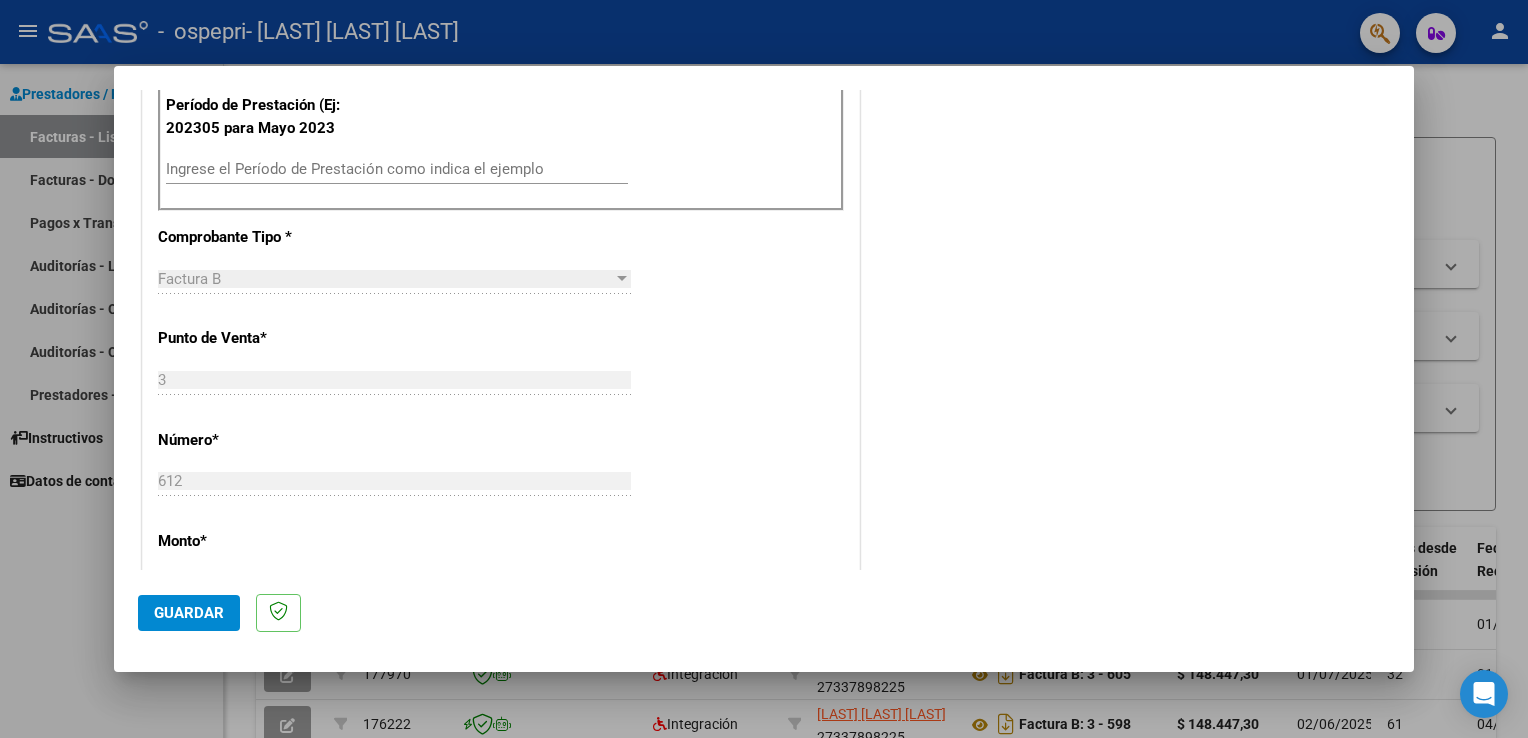 click on "Ingrese el Período de Prestación como indica el ejemplo" at bounding box center [397, 169] 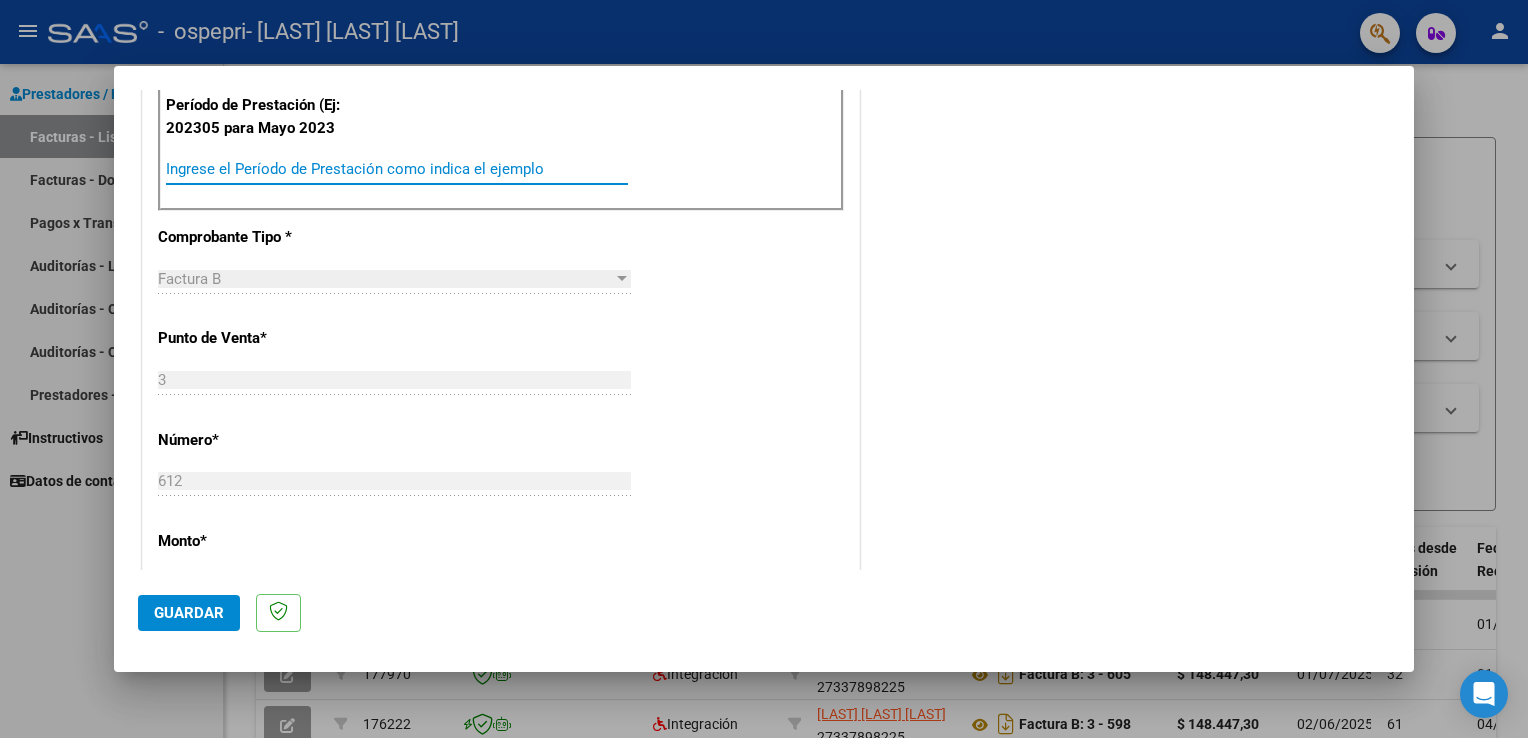 click on "Ingrese el Período de Prestación como indica el ejemplo" at bounding box center (397, 169) 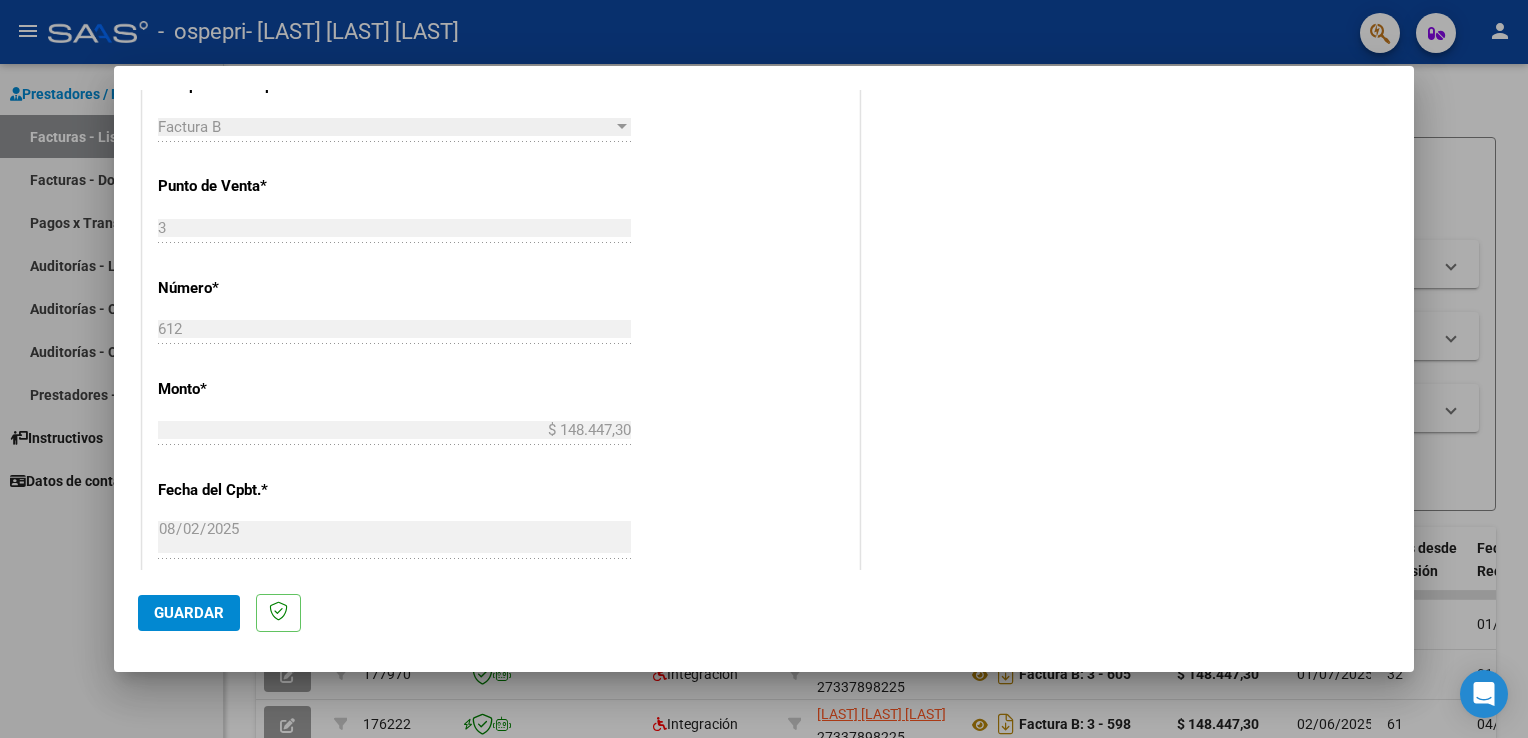 scroll, scrollTop: 1000, scrollLeft: 0, axis: vertical 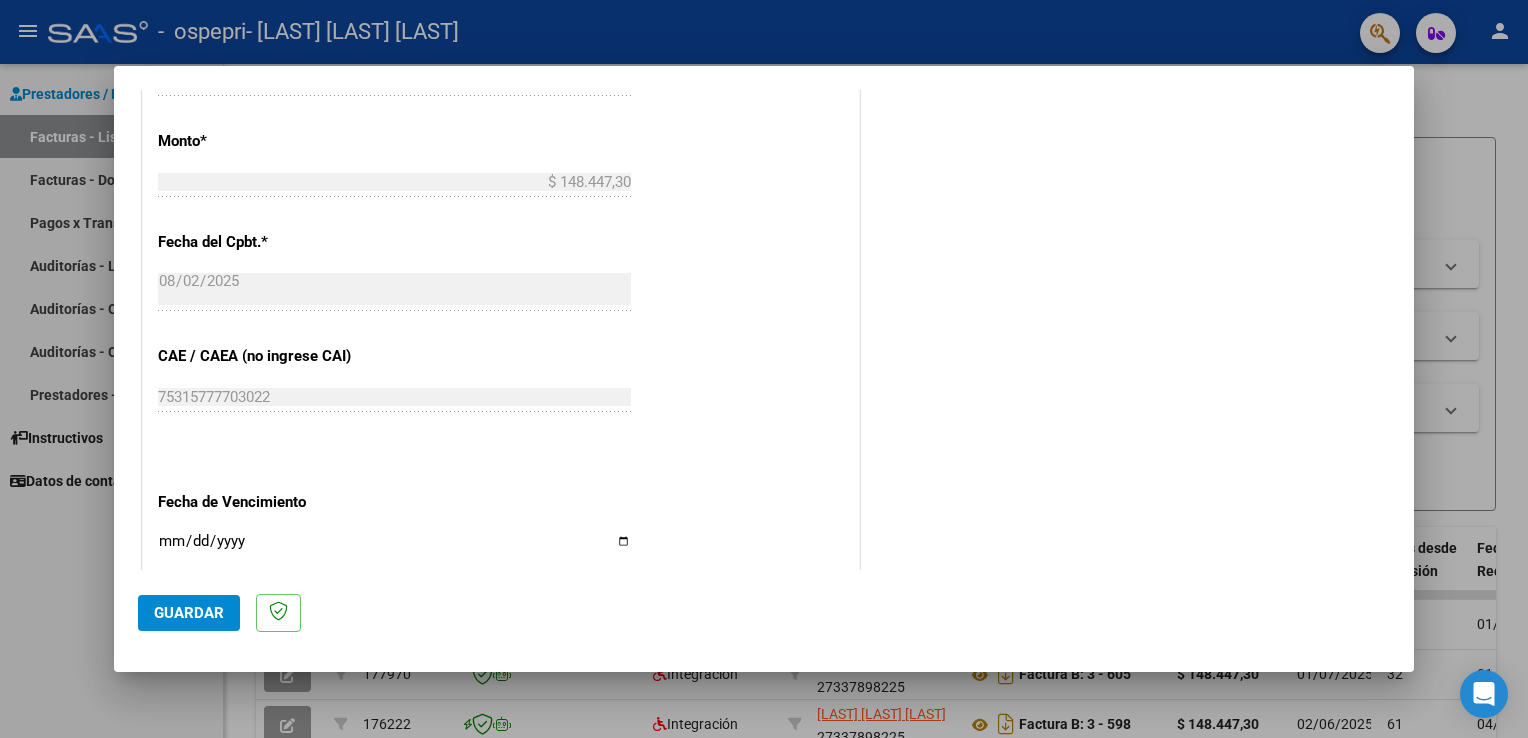 type on "202507" 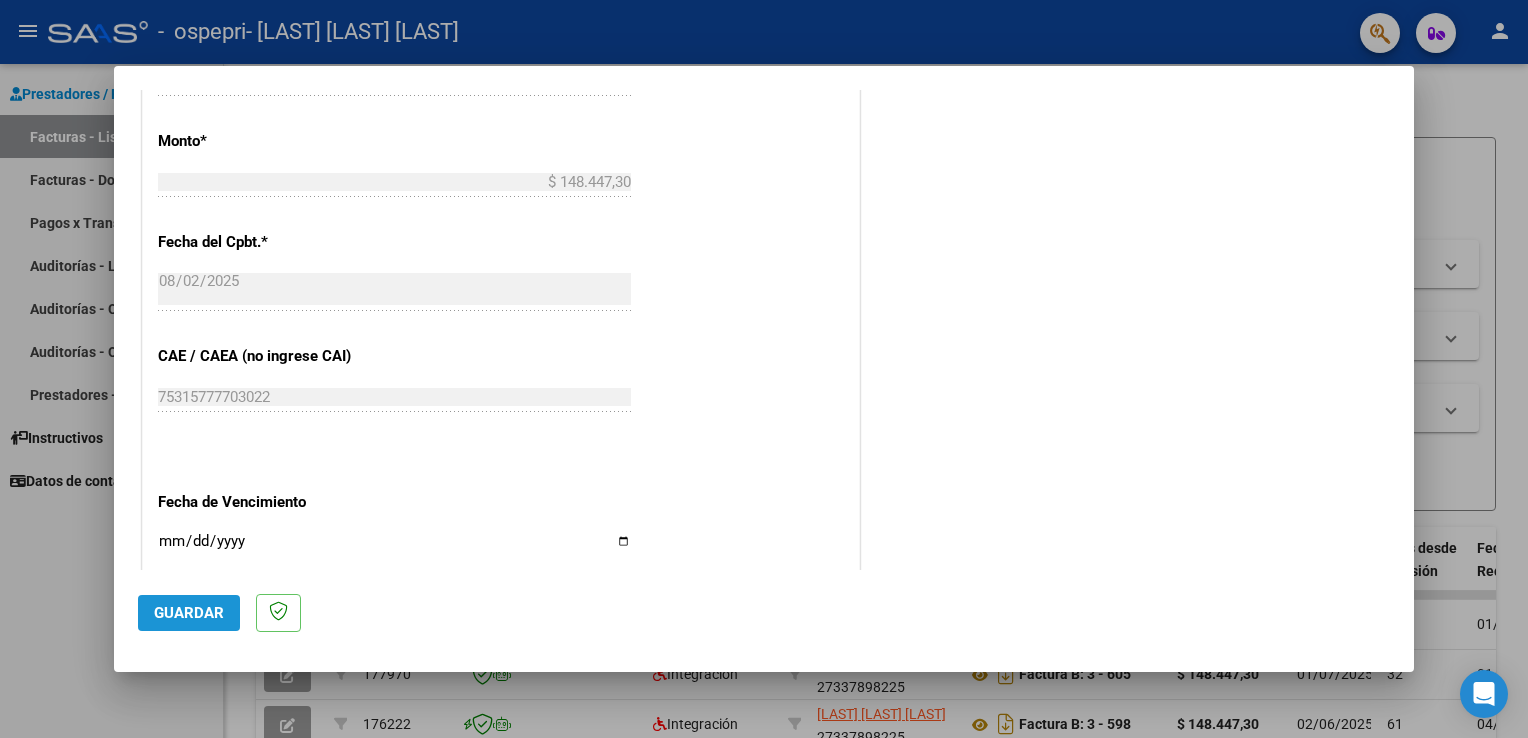 click on "Guardar" 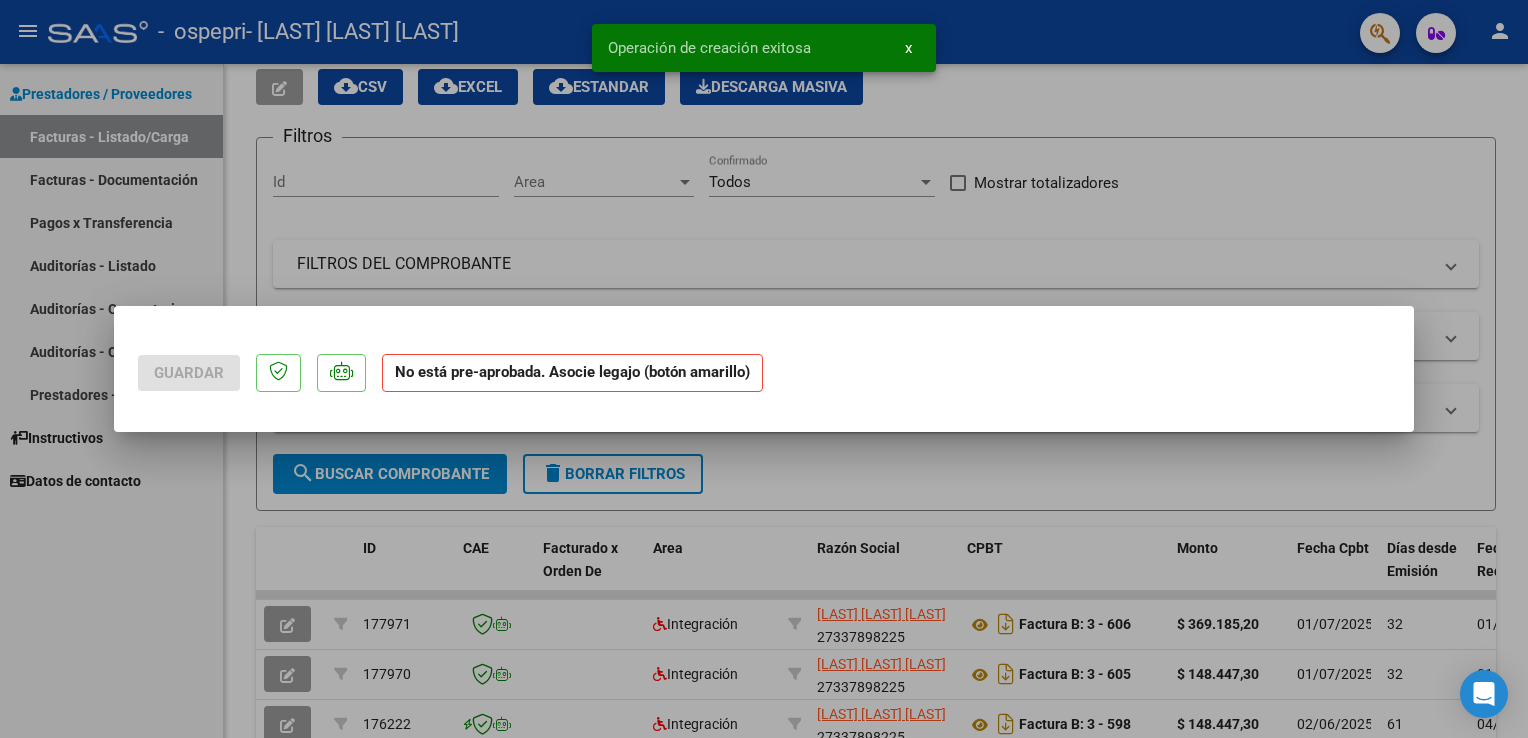 scroll, scrollTop: 0, scrollLeft: 0, axis: both 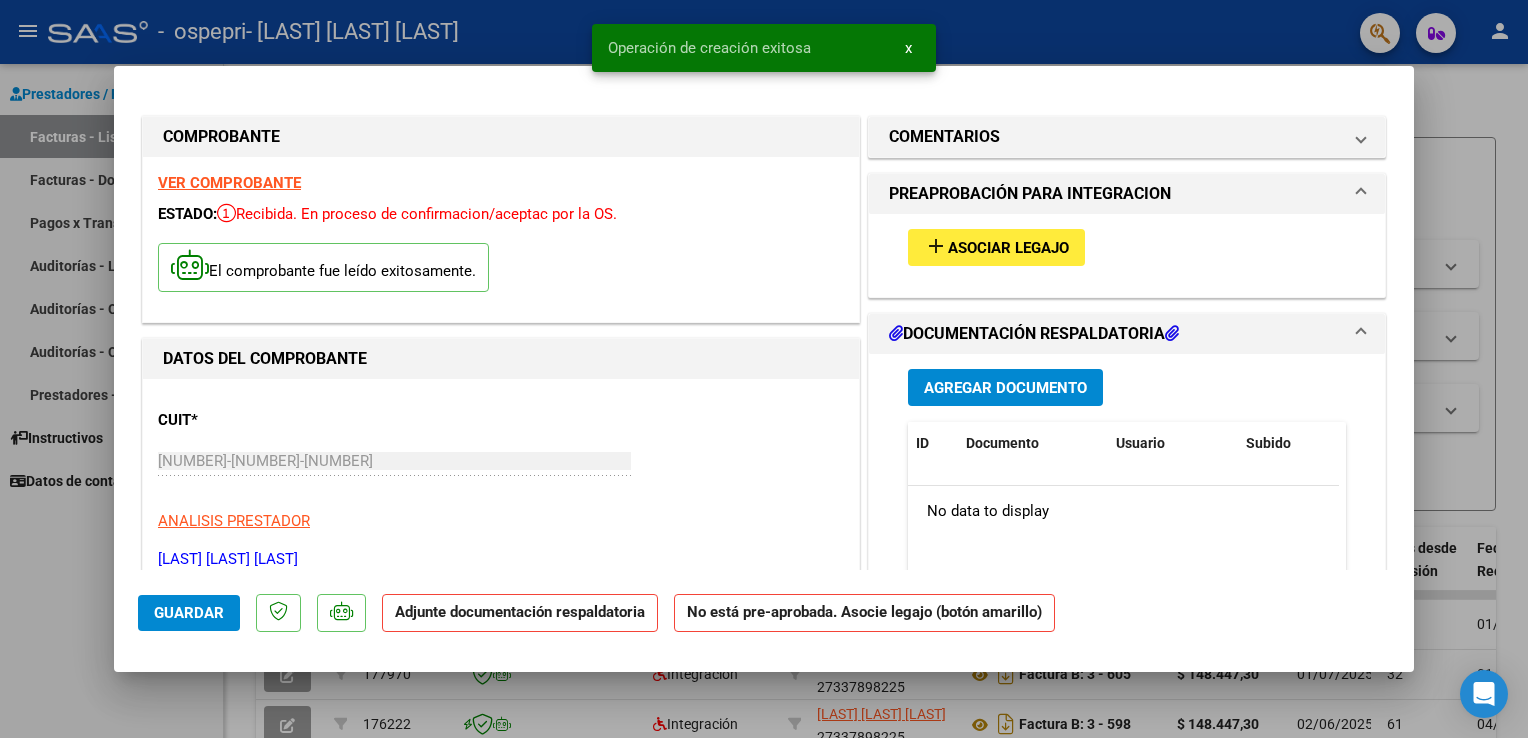 click on "Asociar Legajo" at bounding box center (1008, 248) 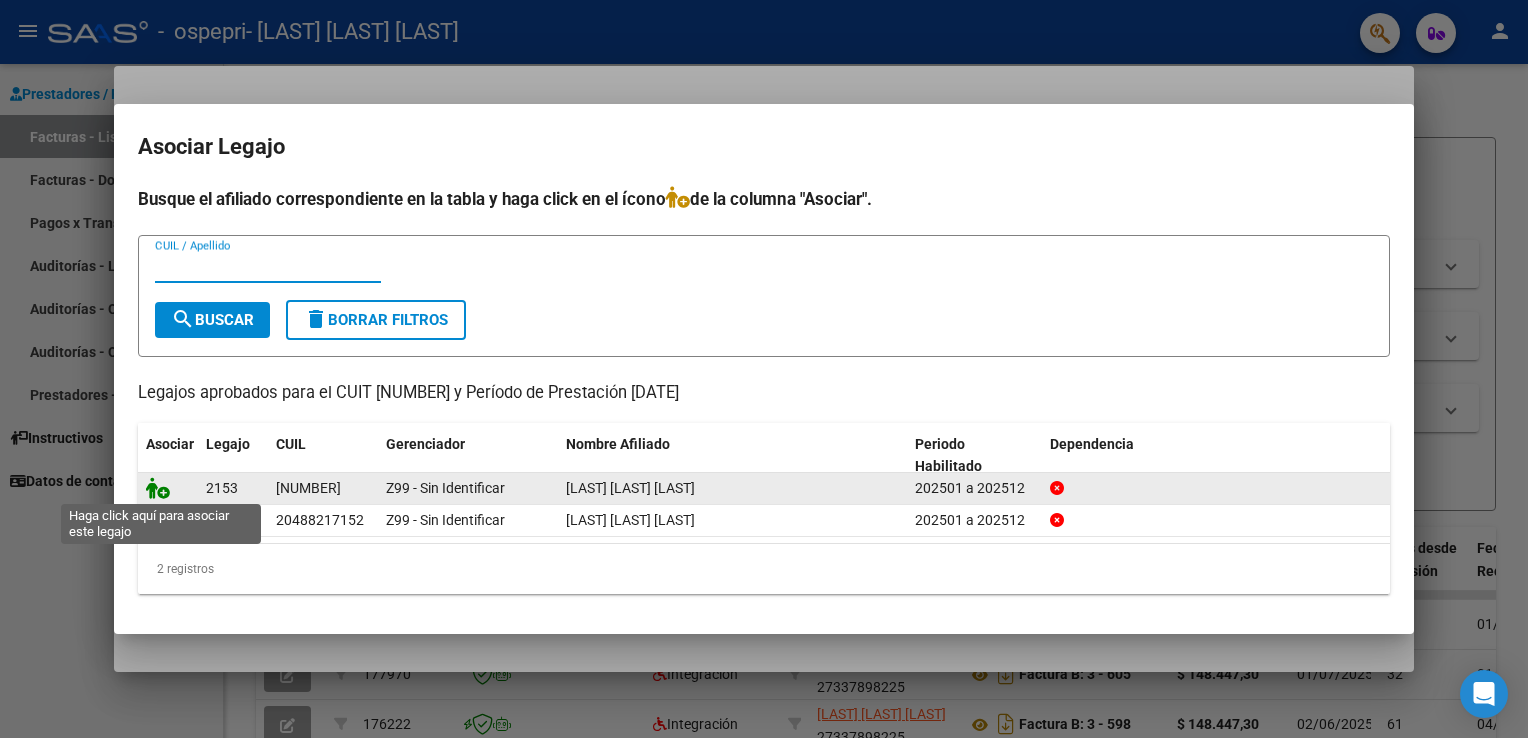 click 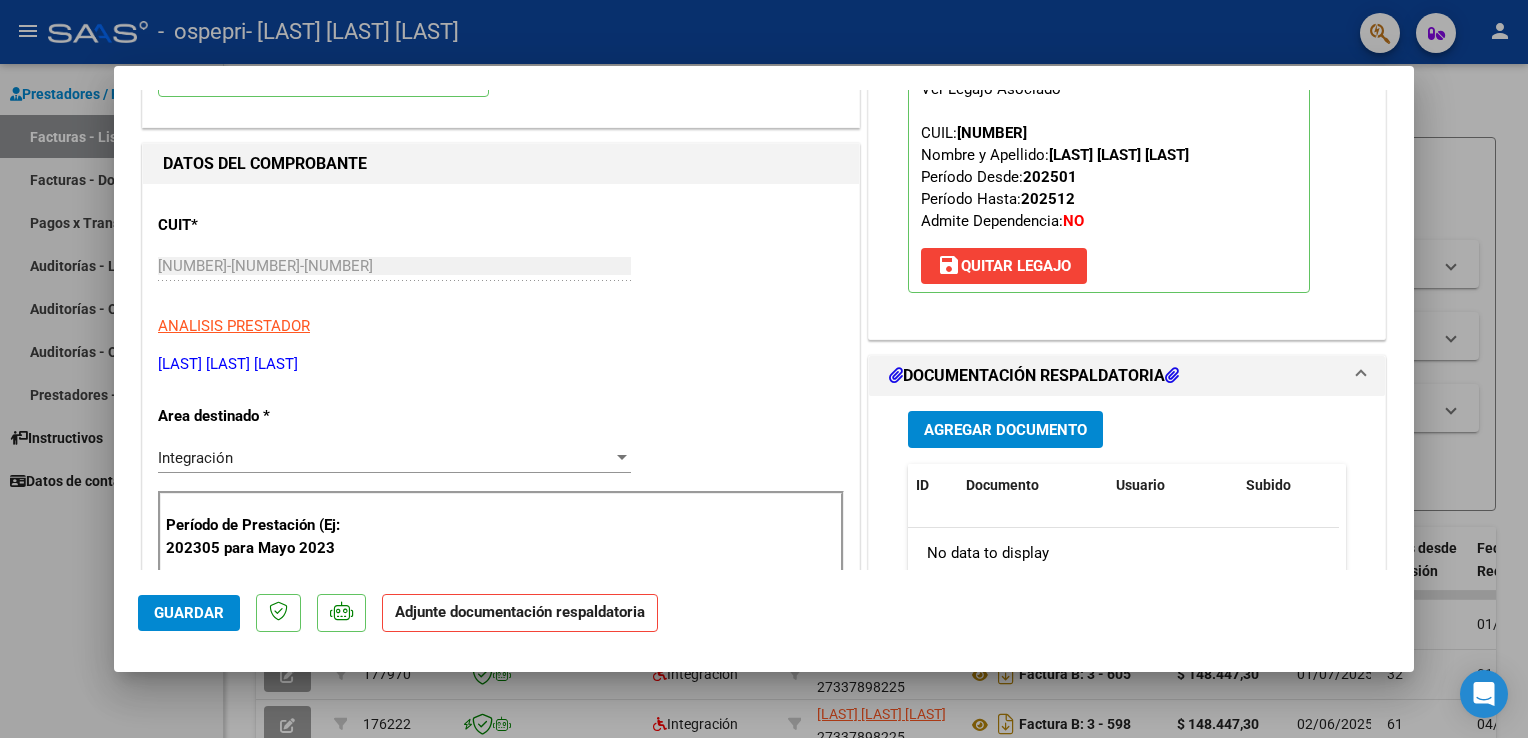 scroll, scrollTop: 200, scrollLeft: 0, axis: vertical 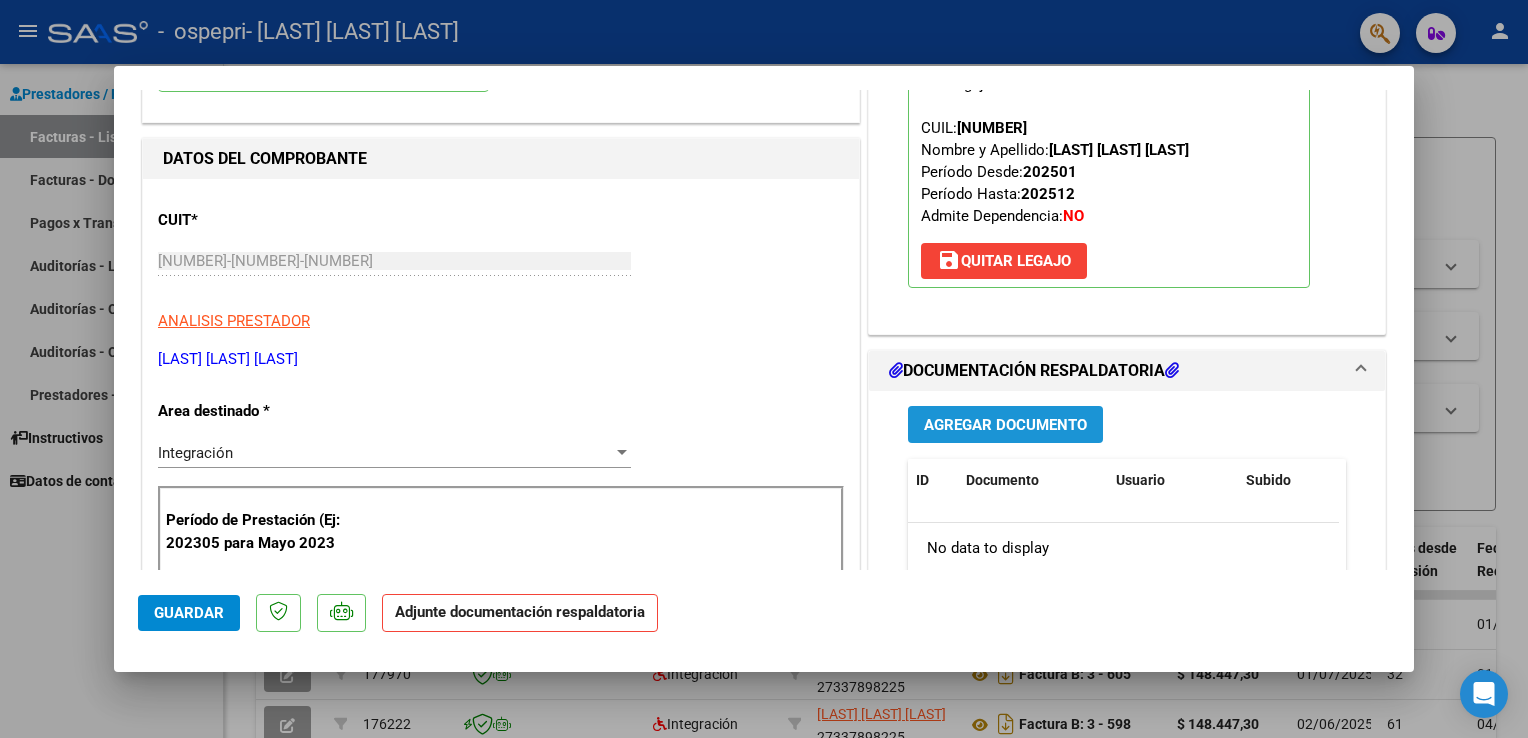 click on "Agregar Documento" at bounding box center [1005, 425] 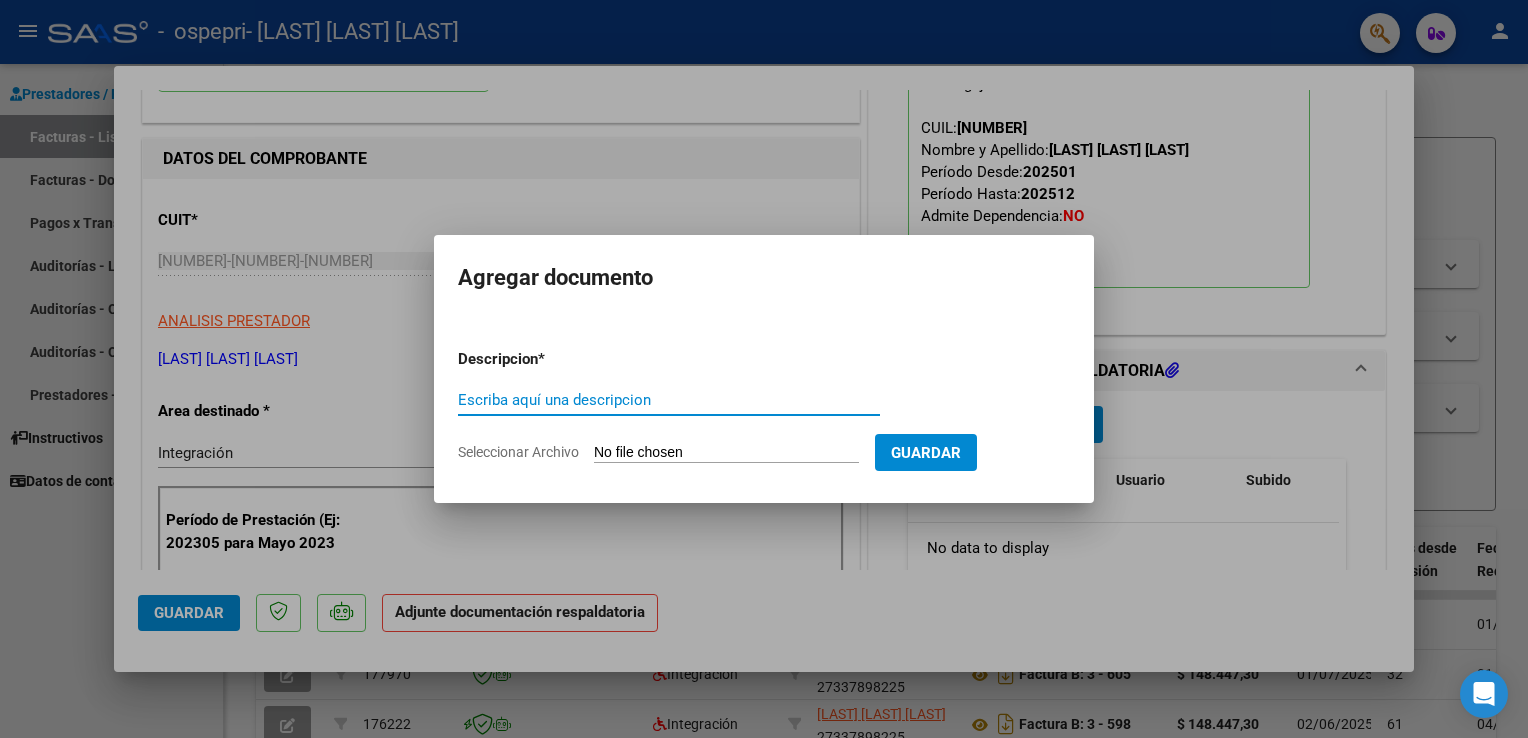 click on "Escriba aquí una descripcion" at bounding box center (669, 400) 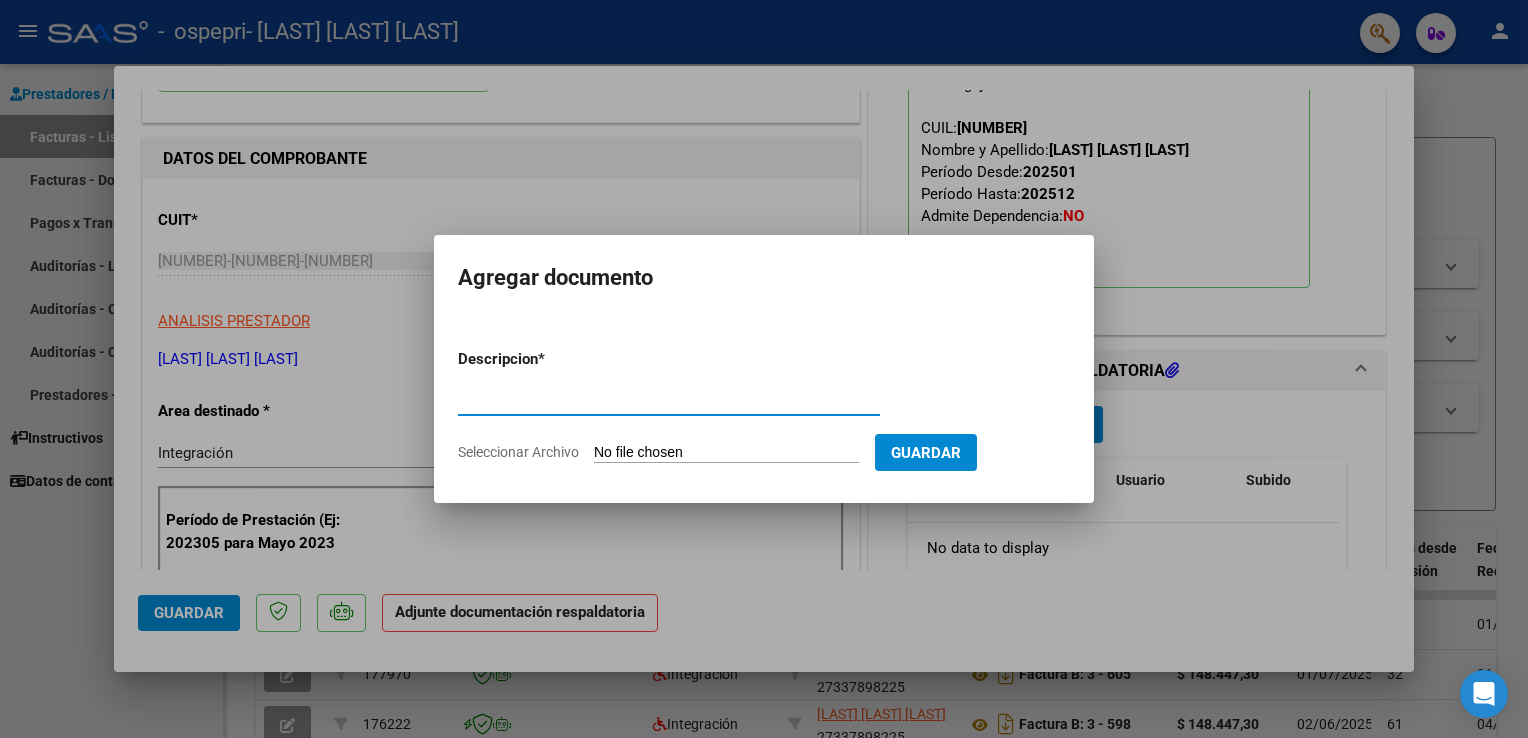 type on "planilla de asistencia" 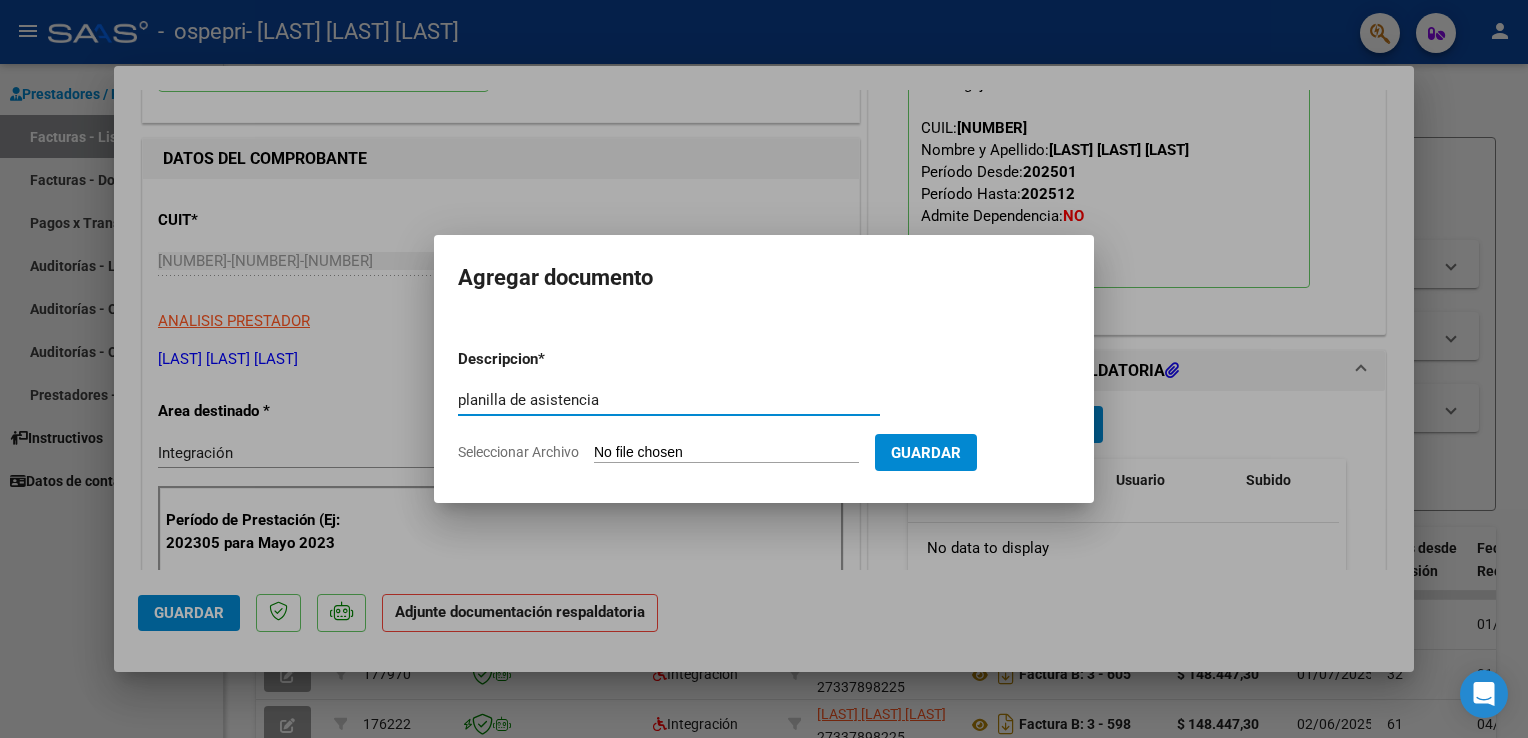 click on "Seleccionar Archivo" 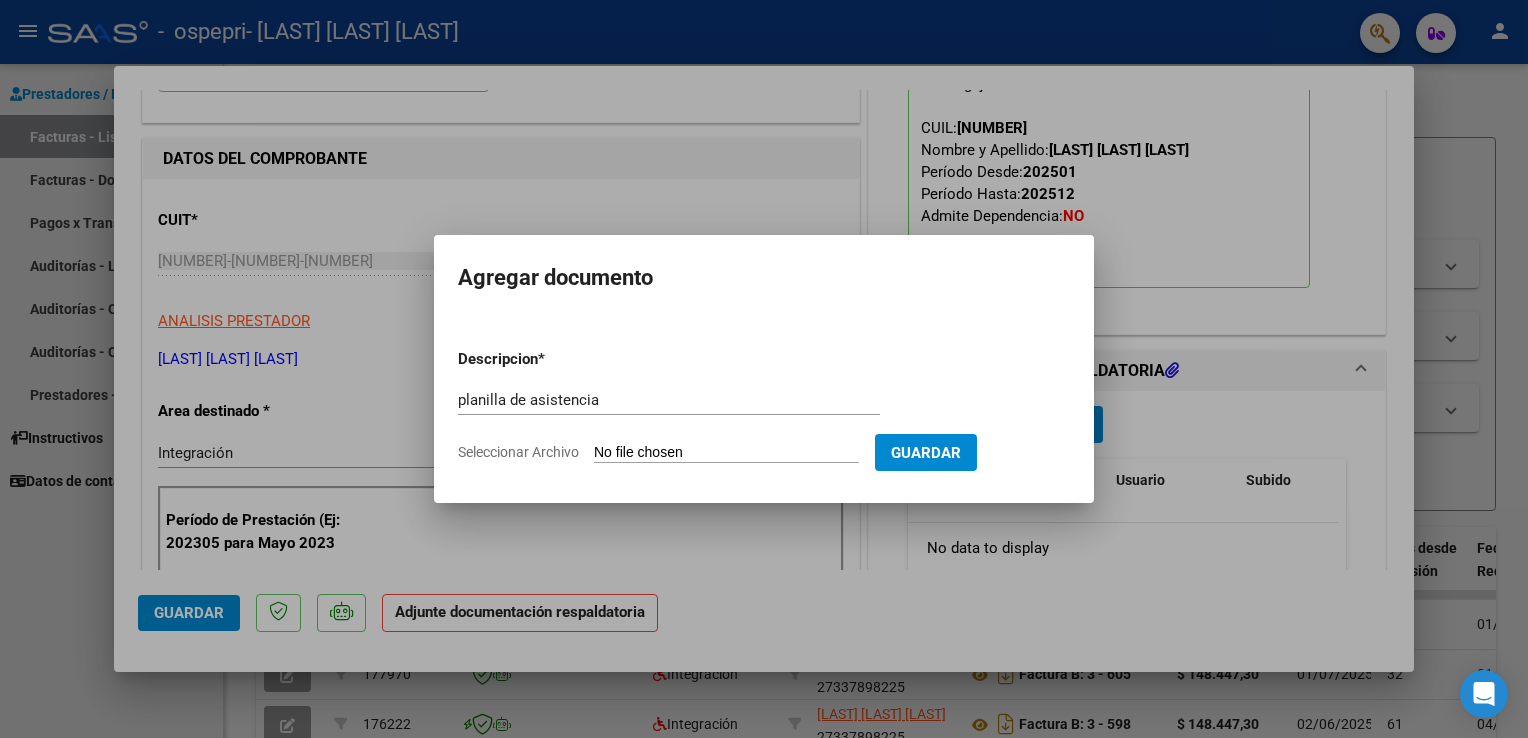 type on "C:\fakepath\[LAST] [LAST] [LAST].pdf" 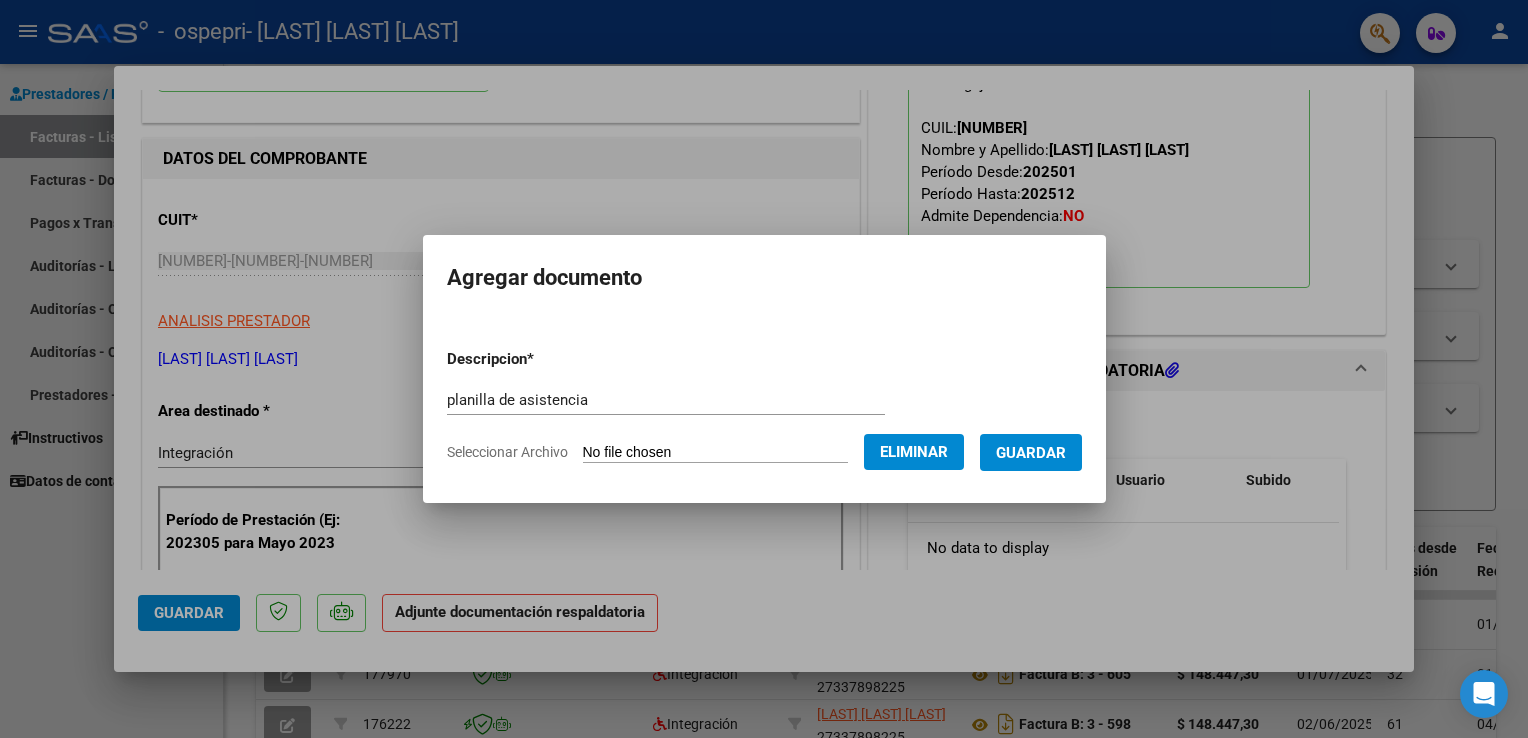 click on "Guardar" at bounding box center (1031, 453) 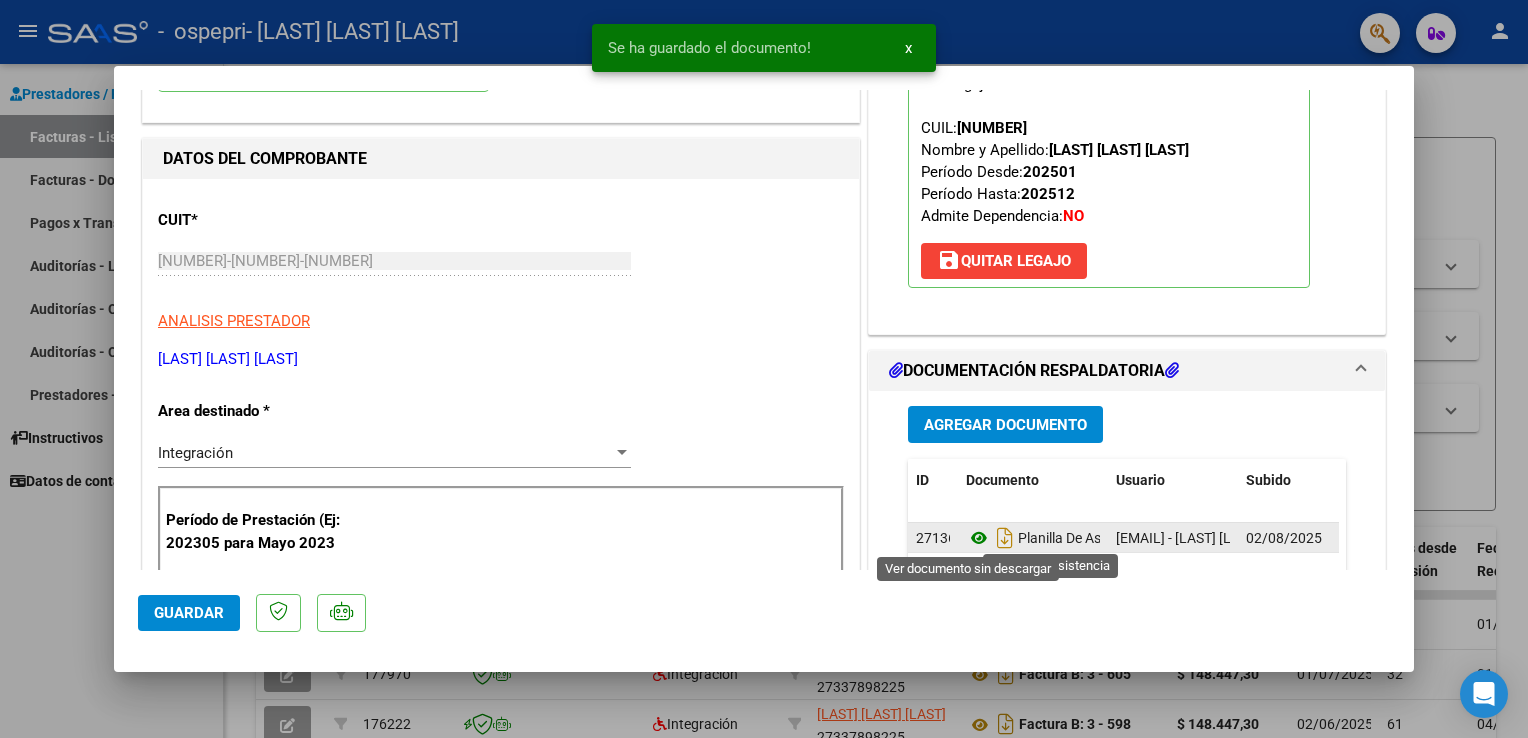 click 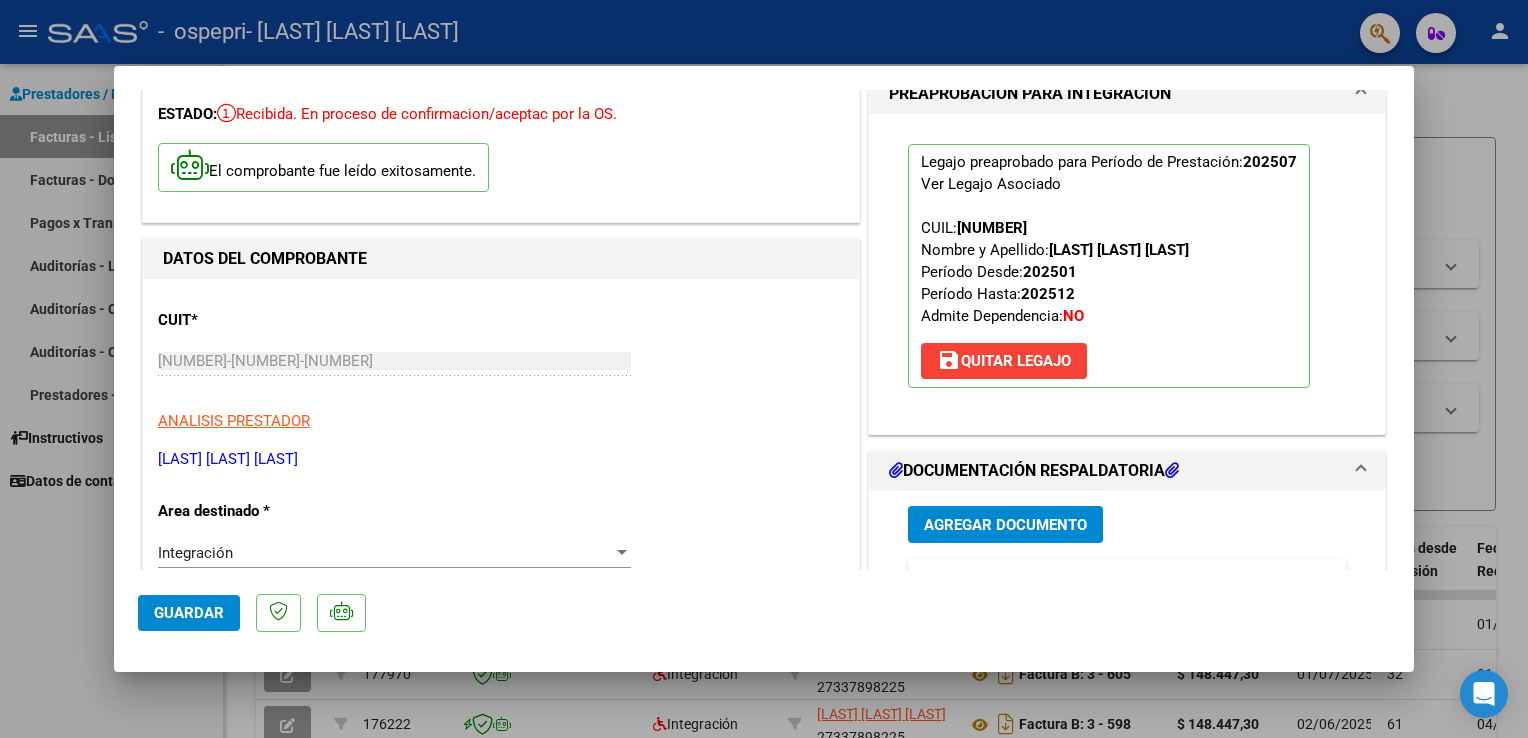 scroll, scrollTop: 100, scrollLeft: 0, axis: vertical 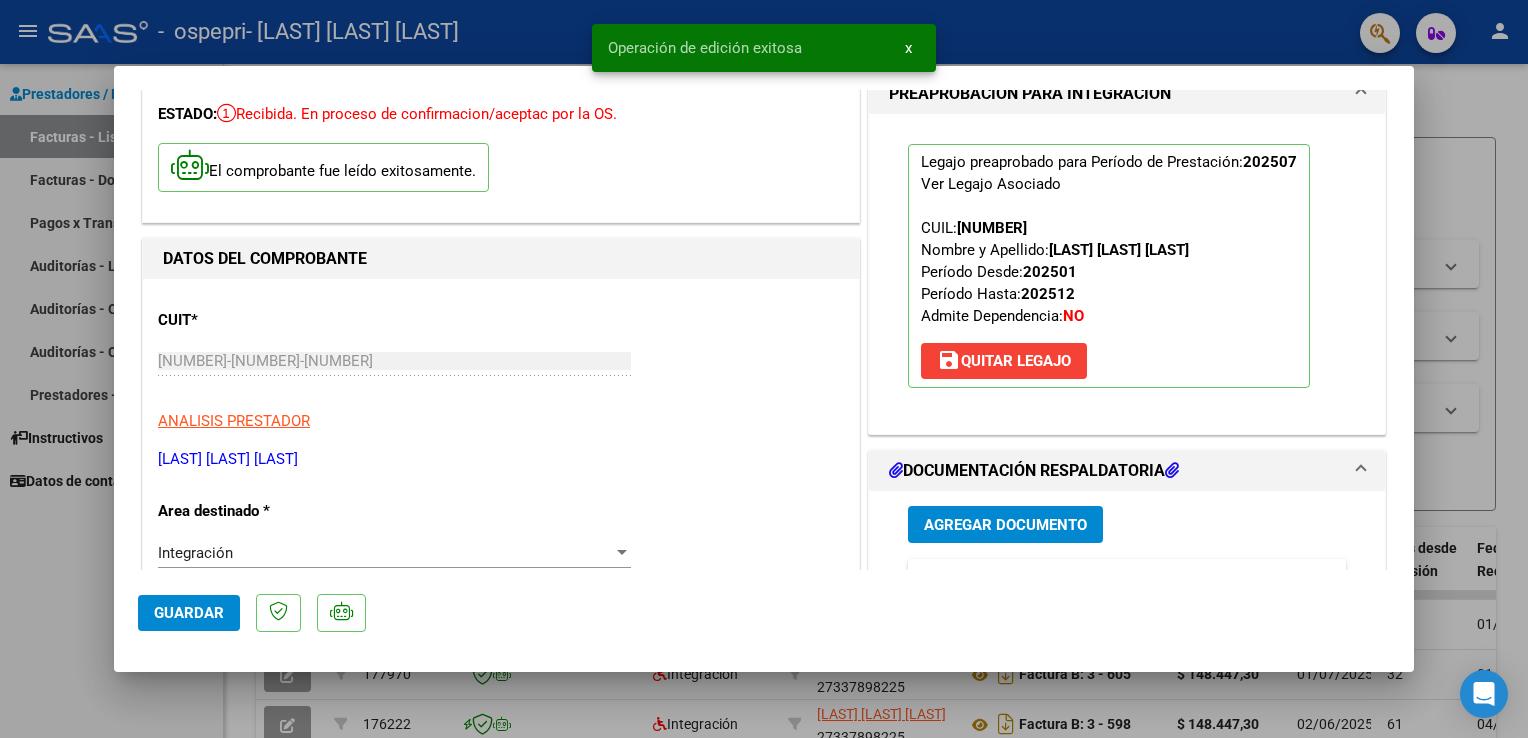 click at bounding box center [764, 369] 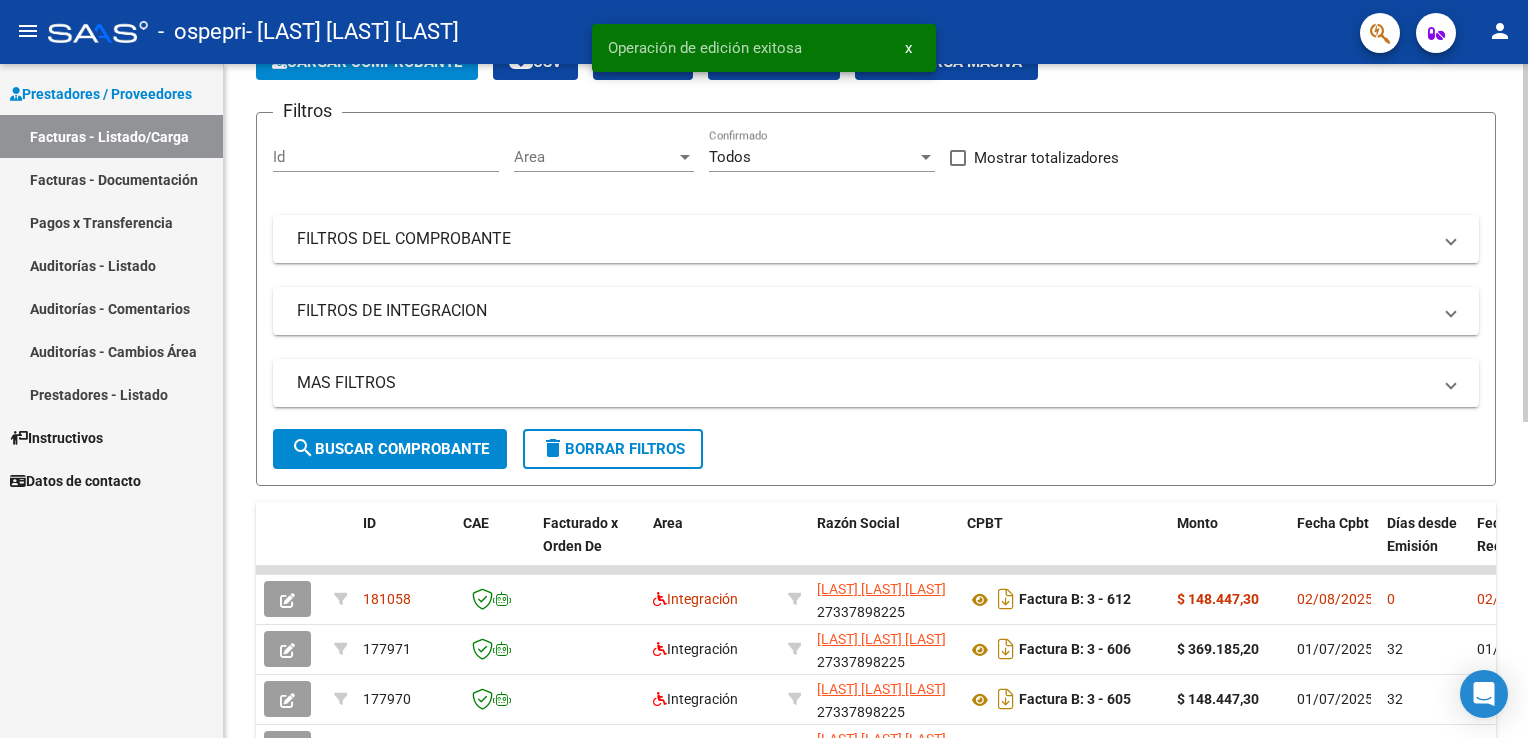 scroll, scrollTop: 0, scrollLeft: 0, axis: both 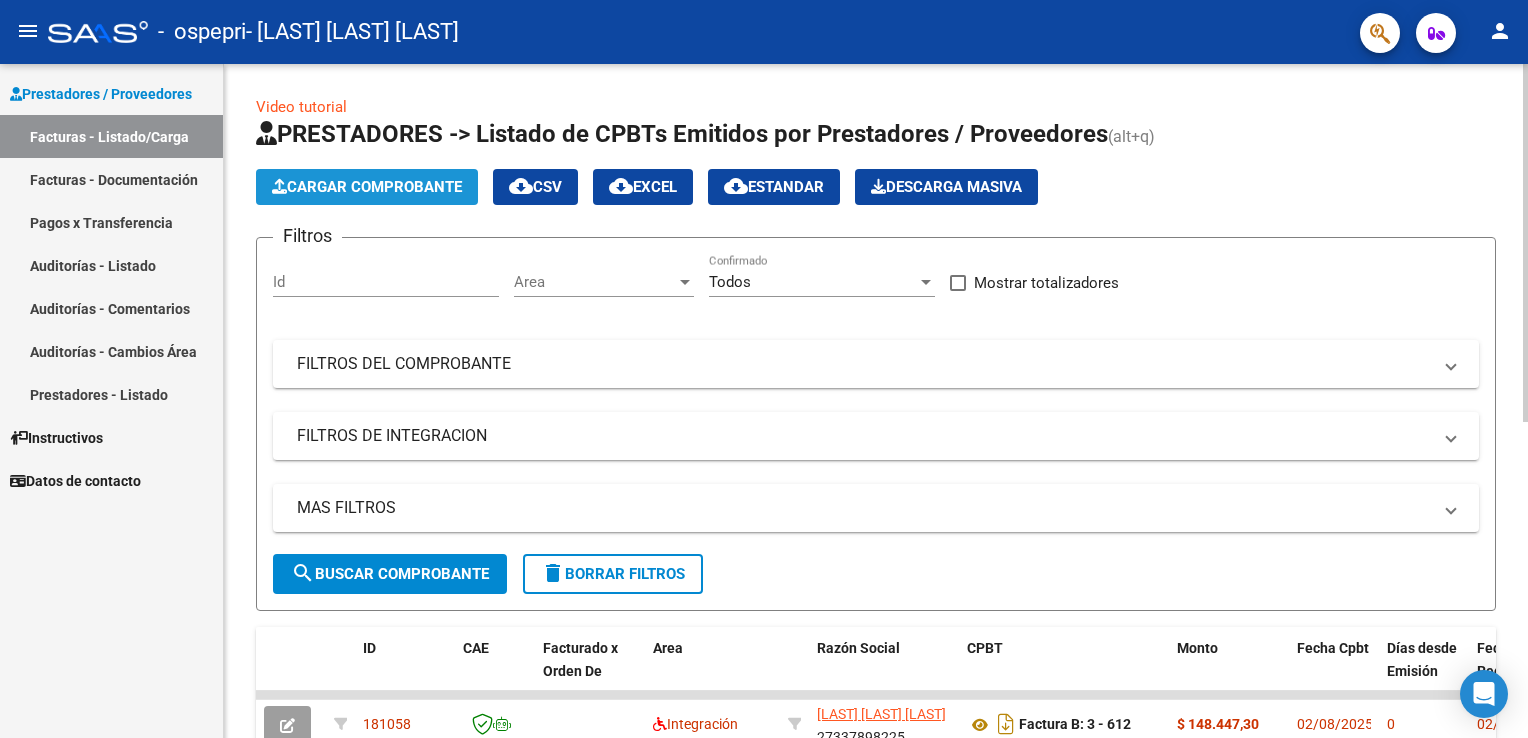 click on "Cargar Comprobante" 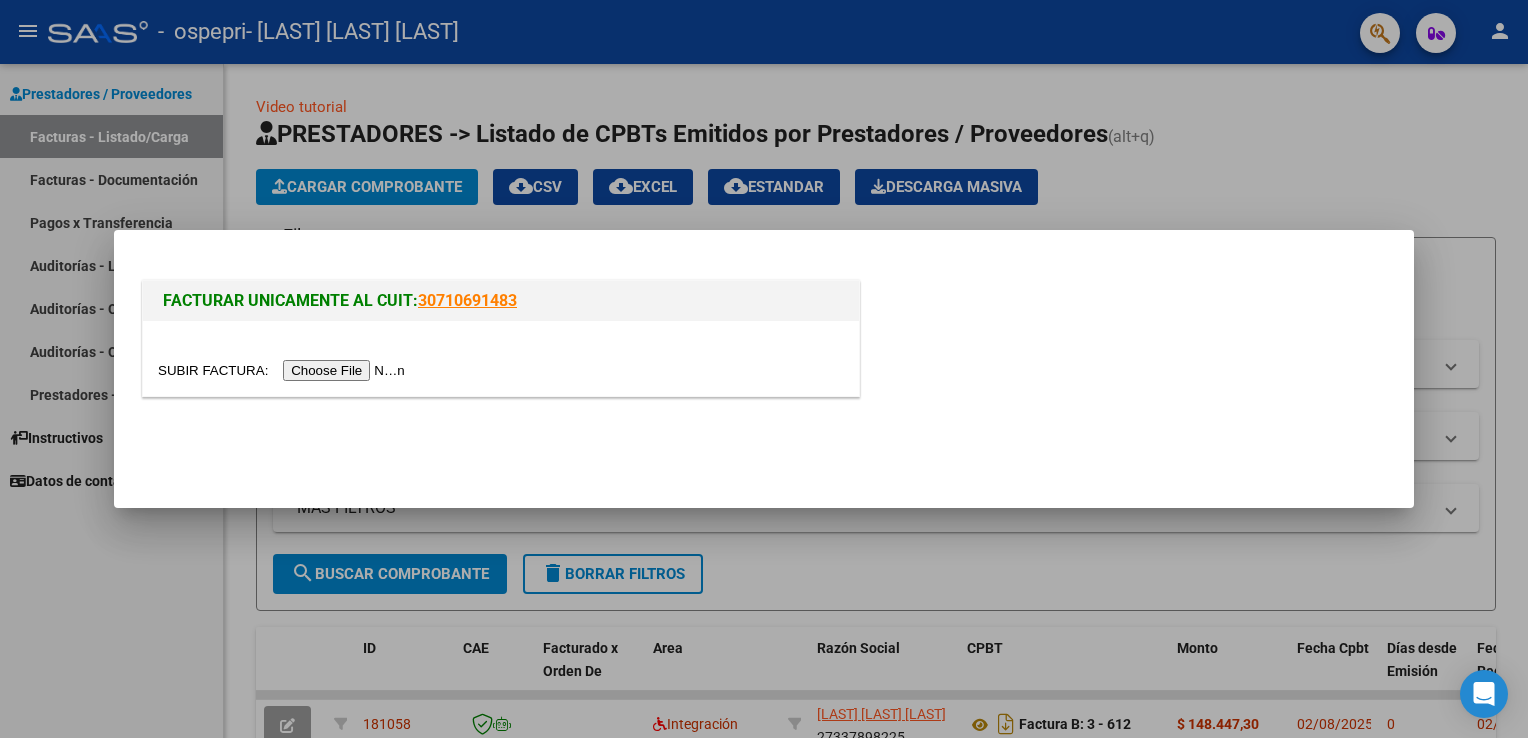 click at bounding box center (284, 370) 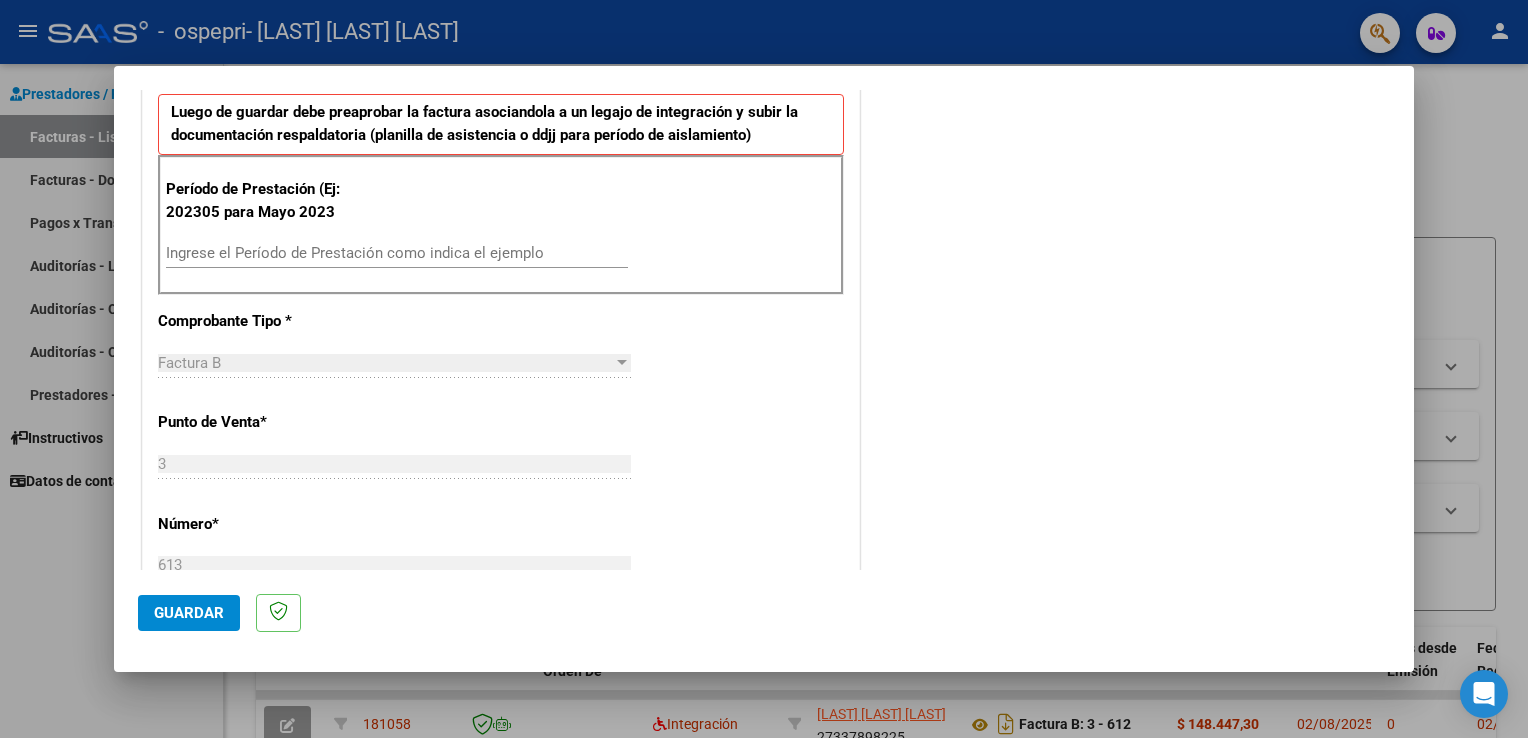 scroll, scrollTop: 500, scrollLeft: 0, axis: vertical 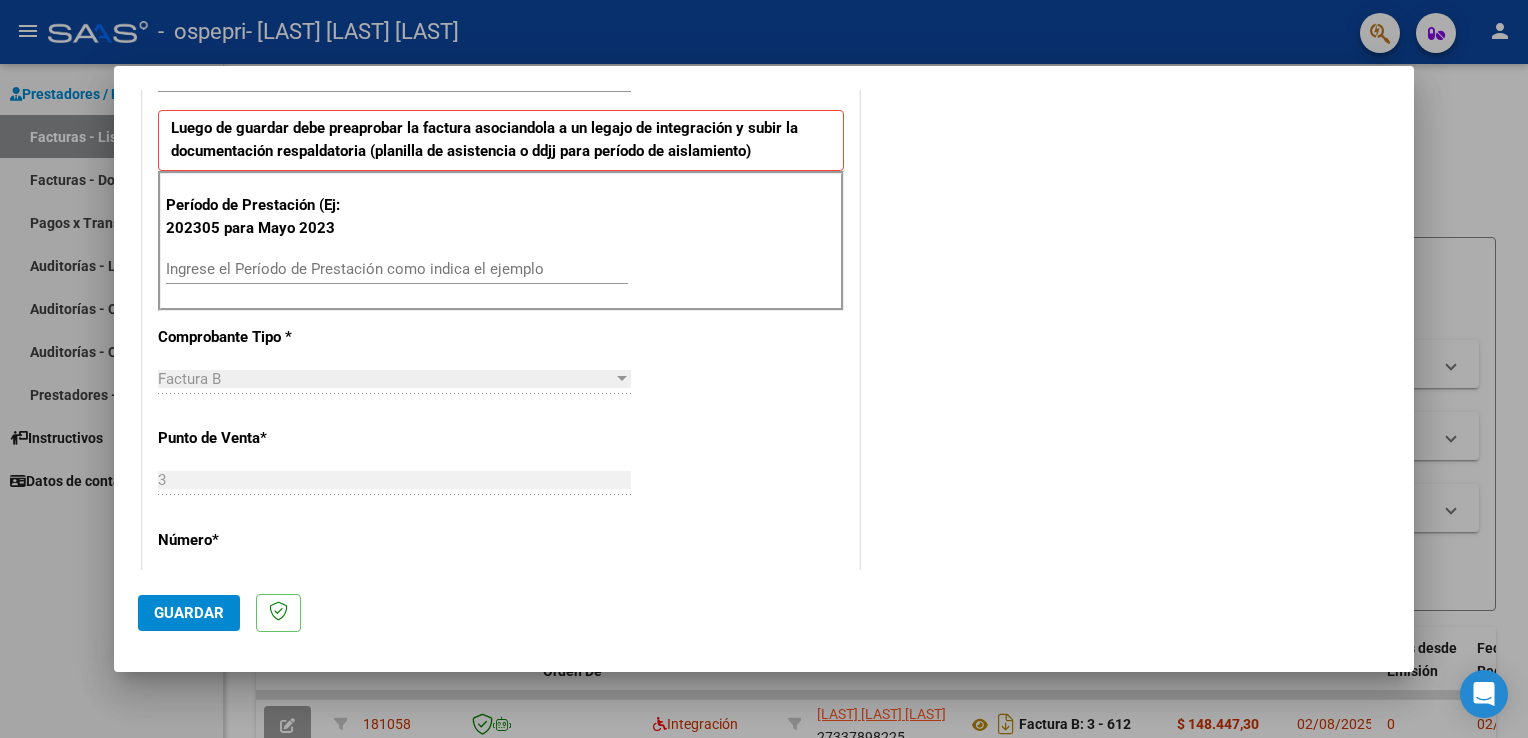 click on "Ingrese el Período de Prestación como indica el ejemplo" at bounding box center [397, 269] 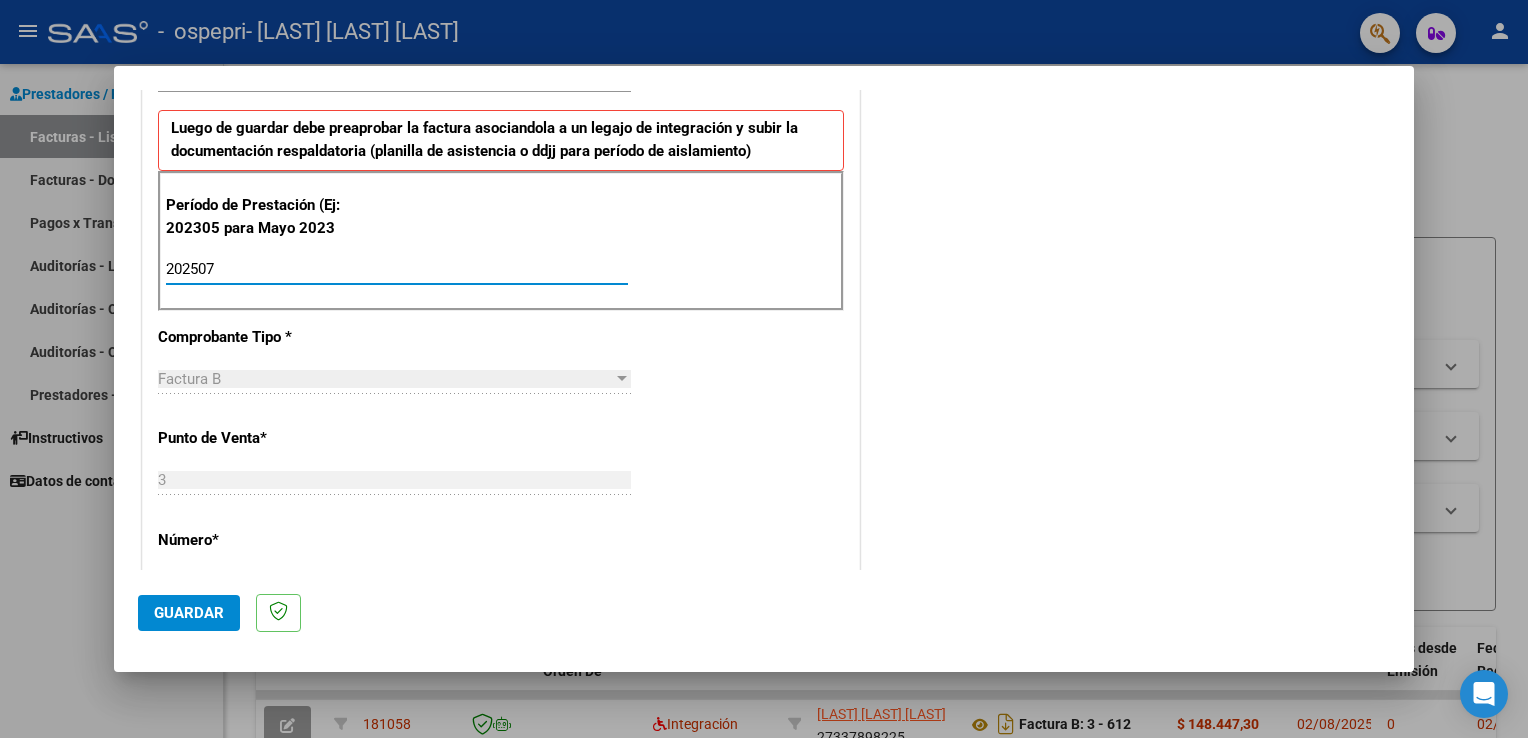 type on "202507" 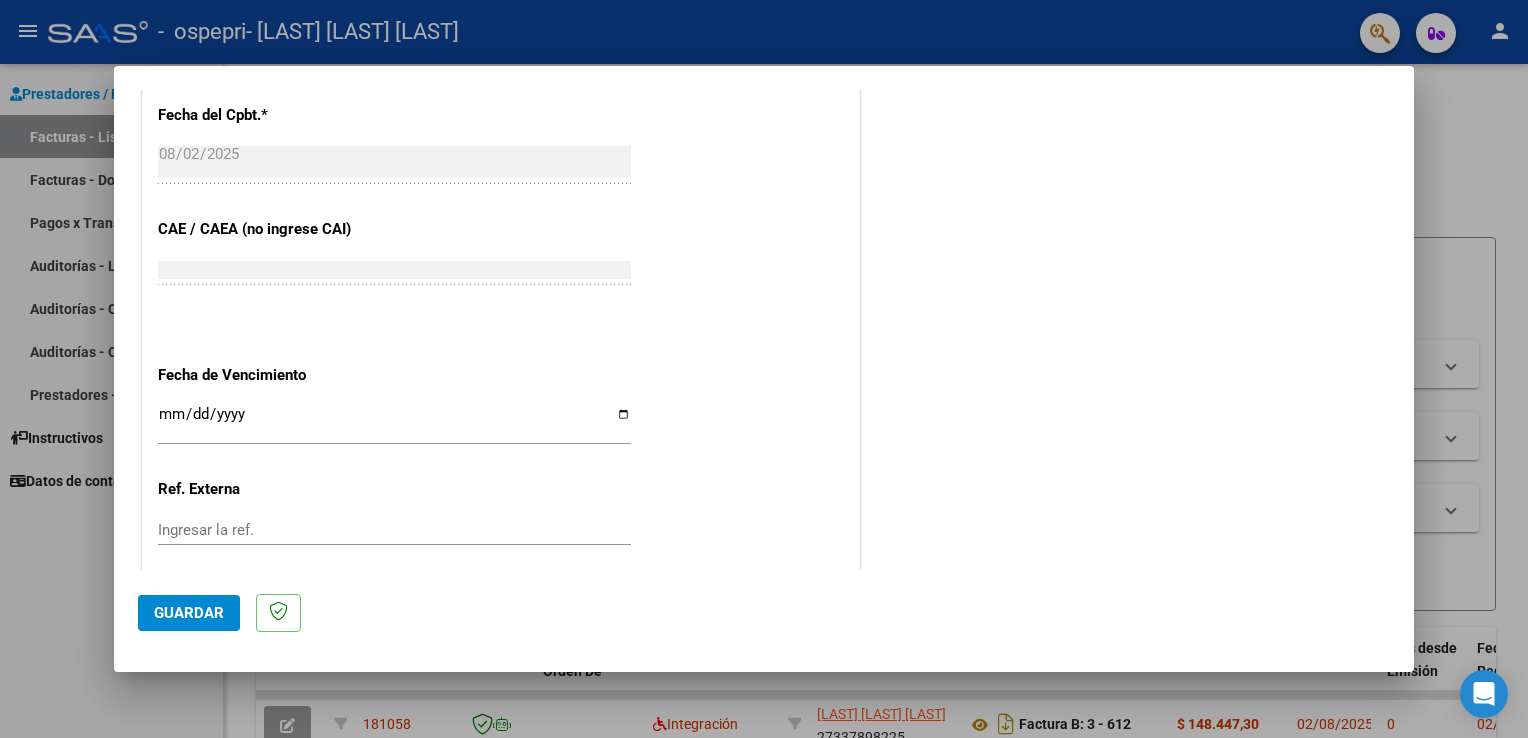 scroll, scrollTop: 1240, scrollLeft: 0, axis: vertical 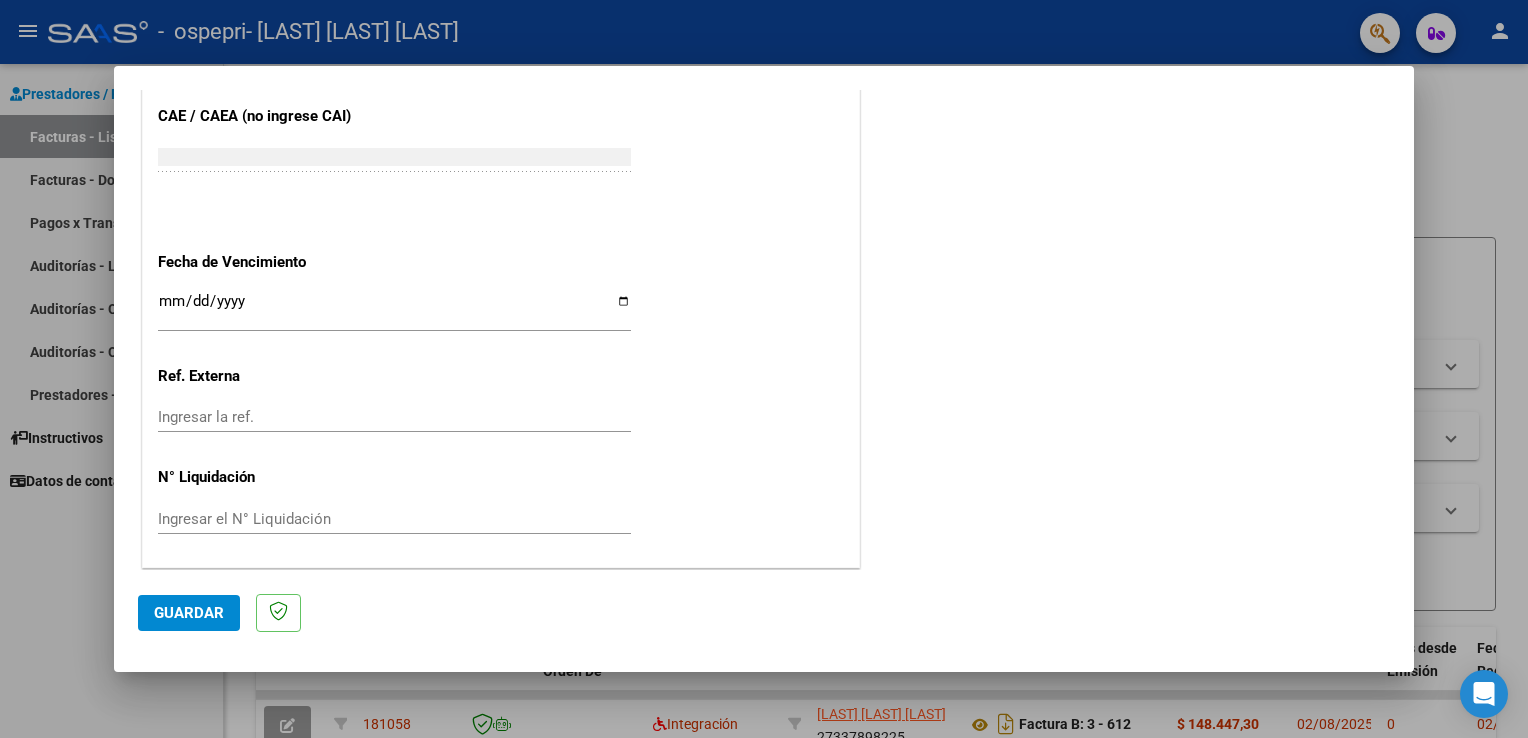 click on "Guardar" 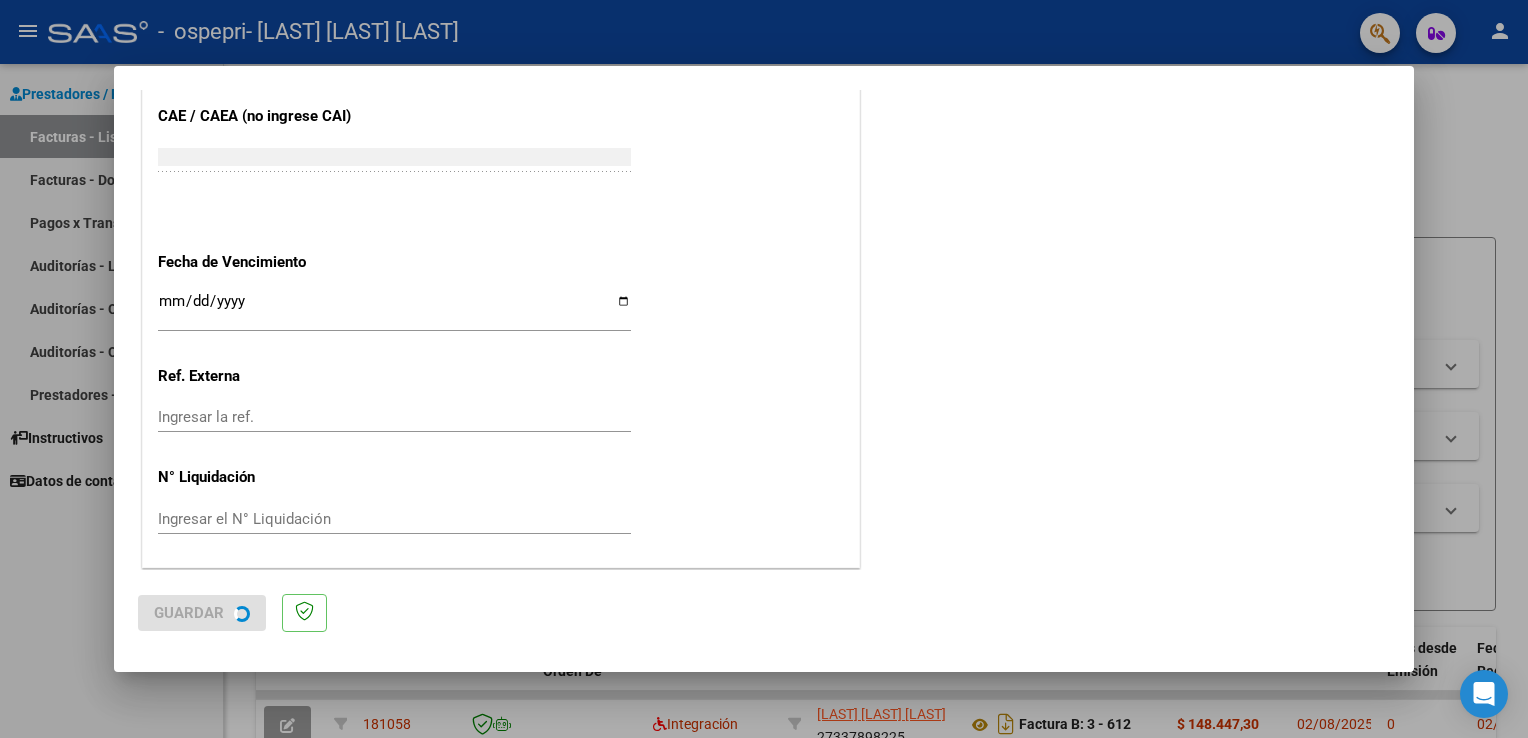 scroll, scrollTop: 0, scrollLeft: 0, axis: both 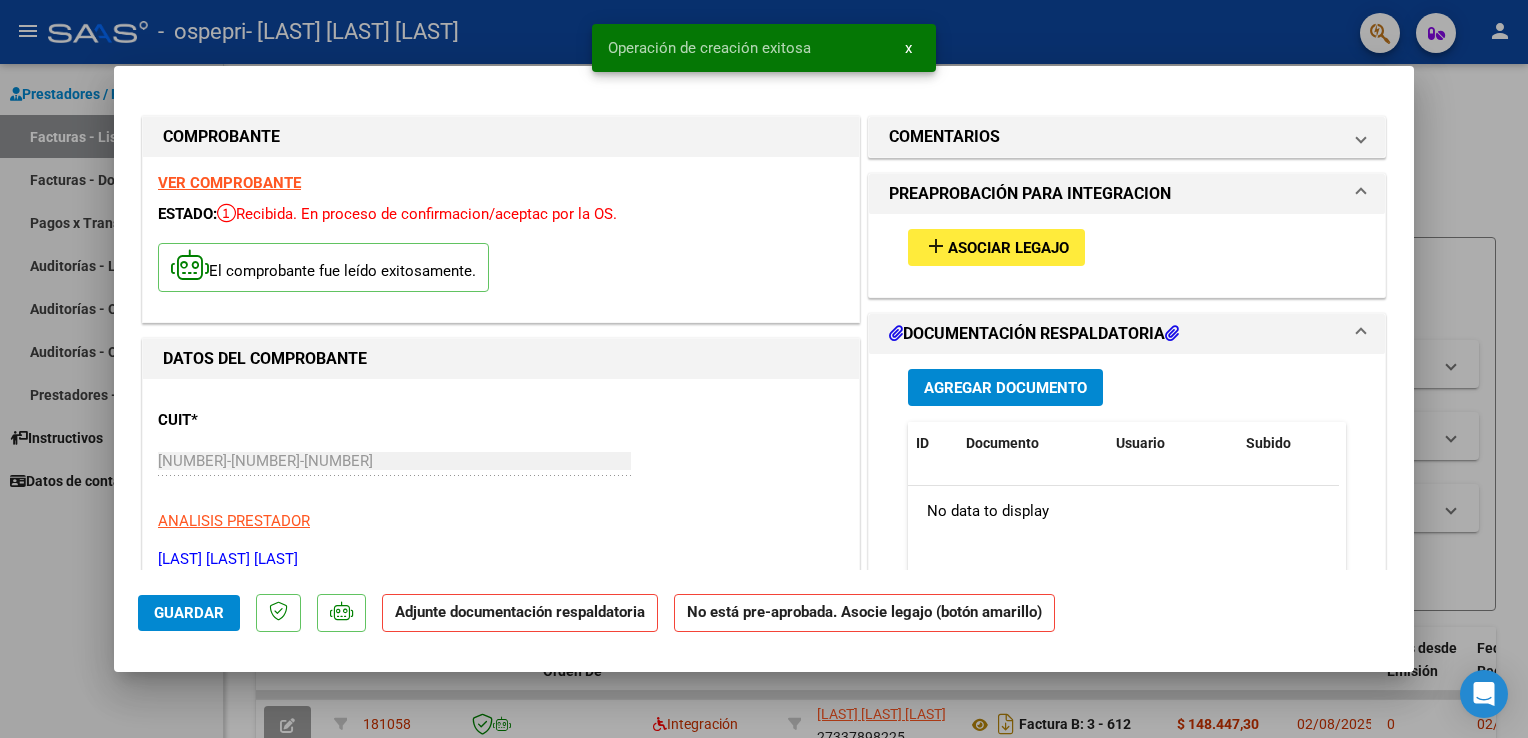 click on "Asociar Legajo" at bounding box center (1008, 248) 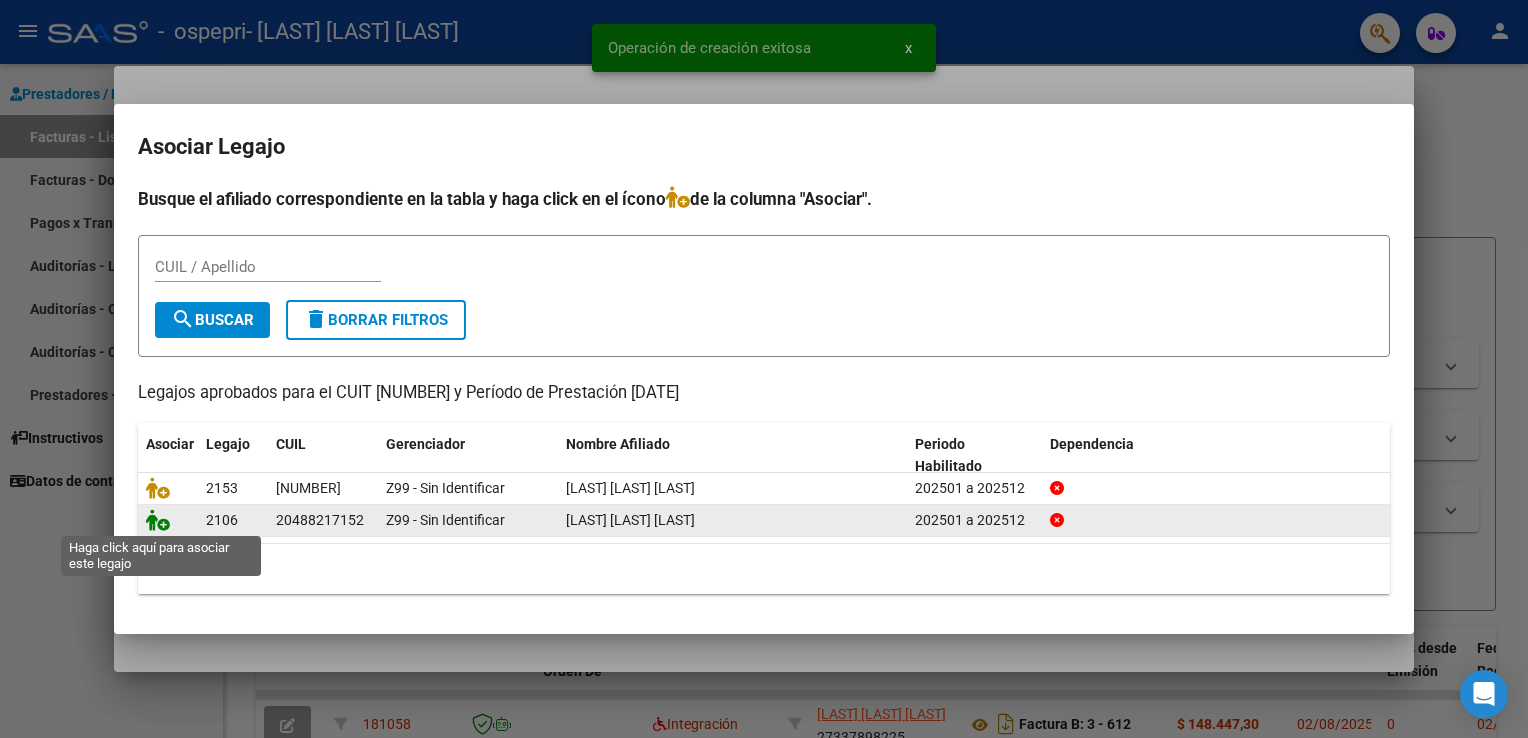 click 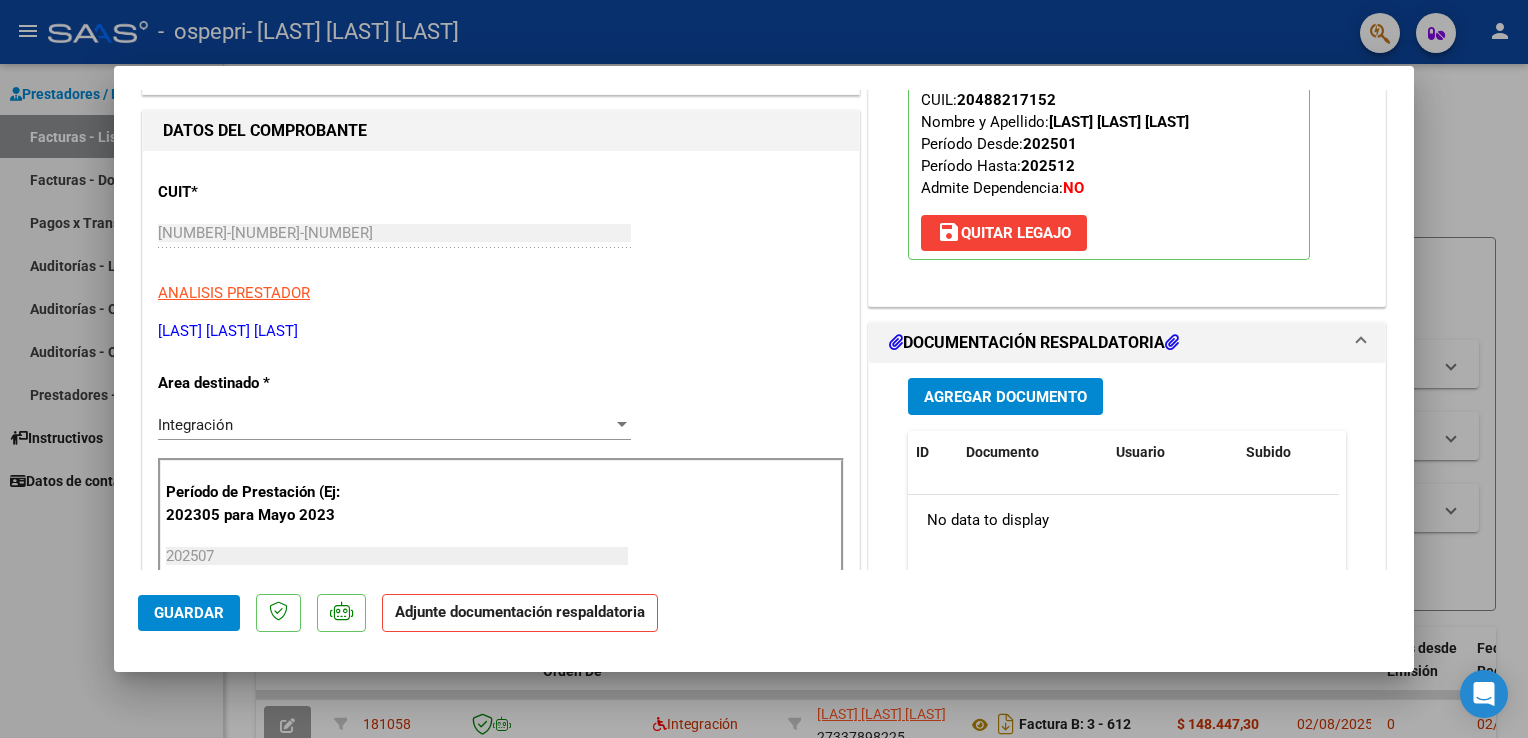 scroll, scrollTop: 500, scrollLeft: 0, axis: vertical 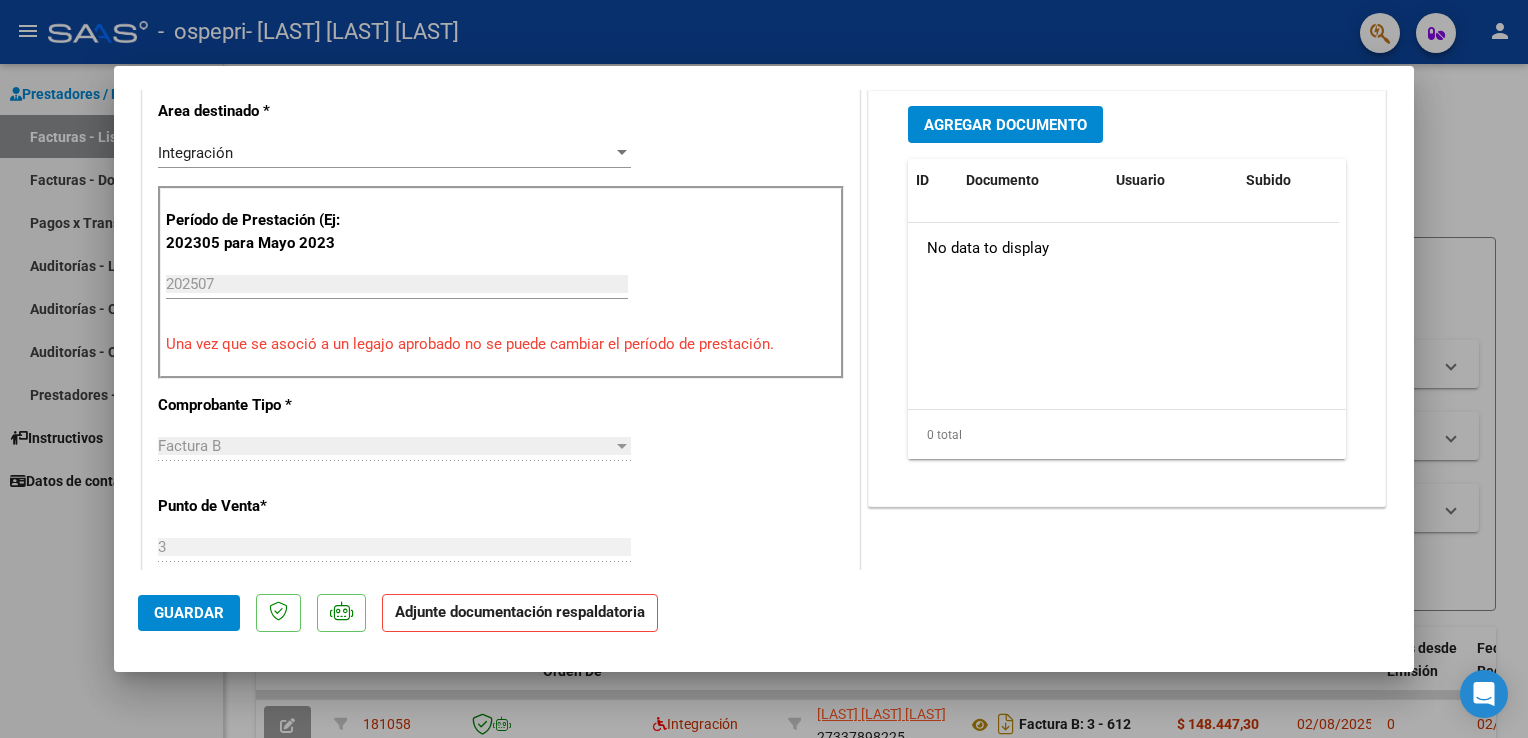 click on "Agregar Documento" at bounding box center [1005, 125] 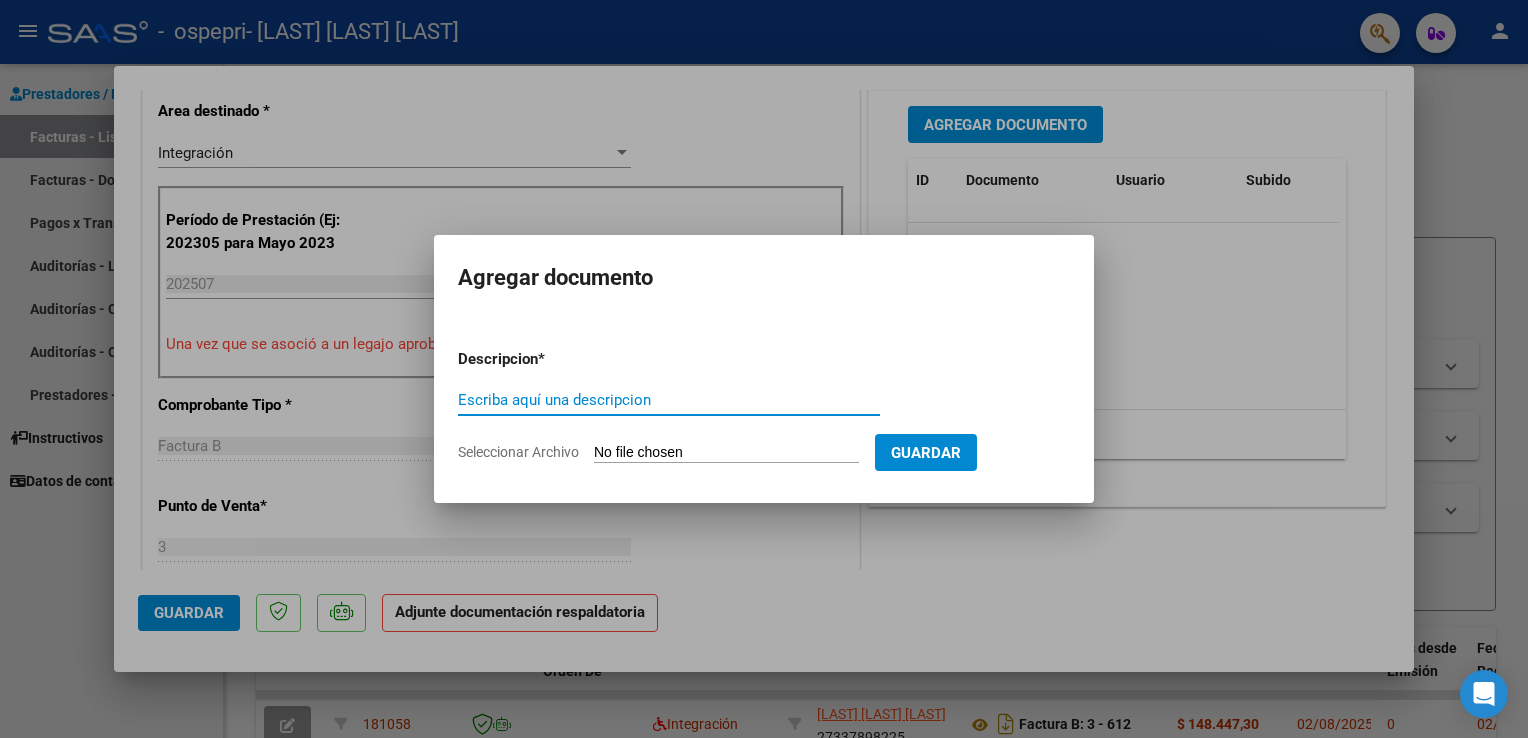 click on "Escriba aquí una descripcion" at bounding box center [669, 400] 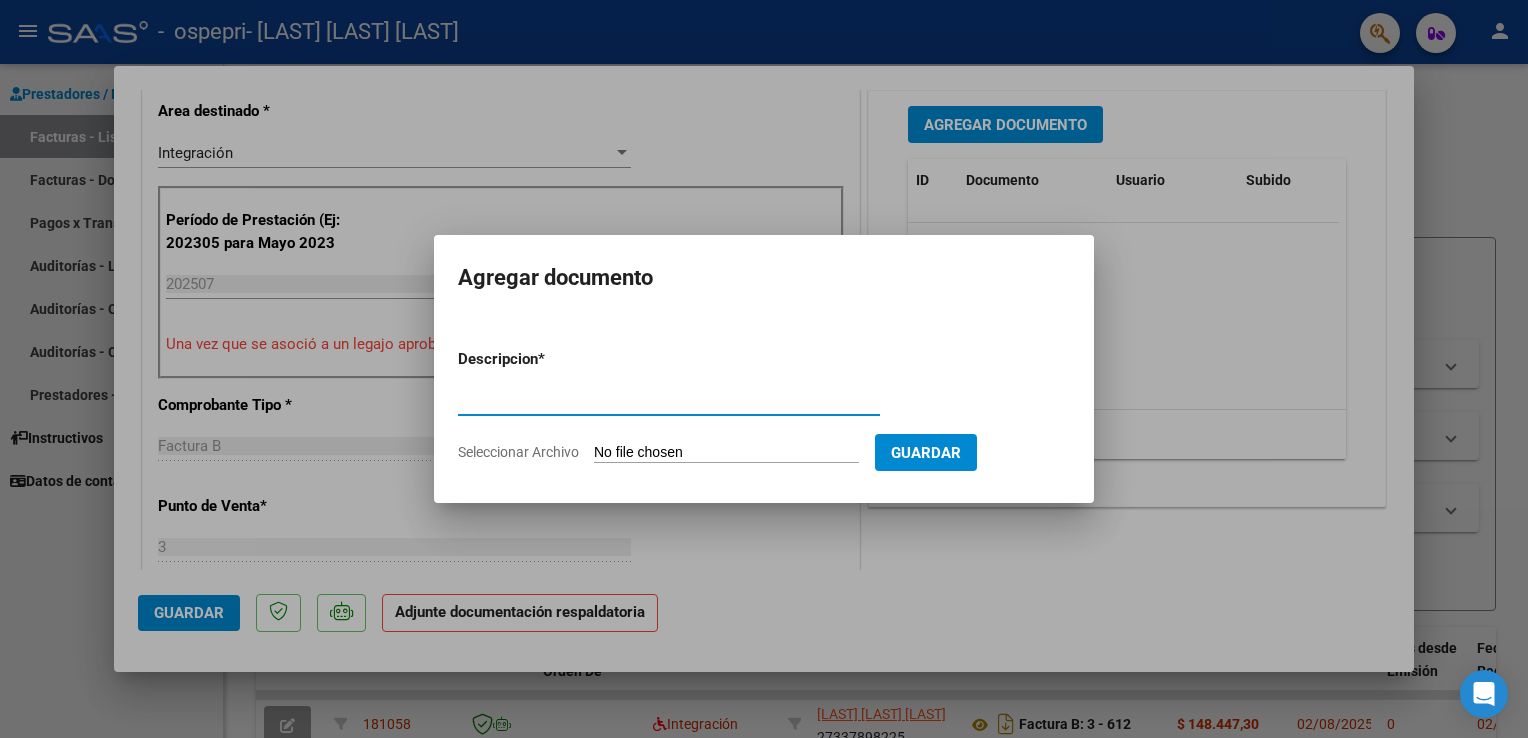 type on "planilla de asistencia" 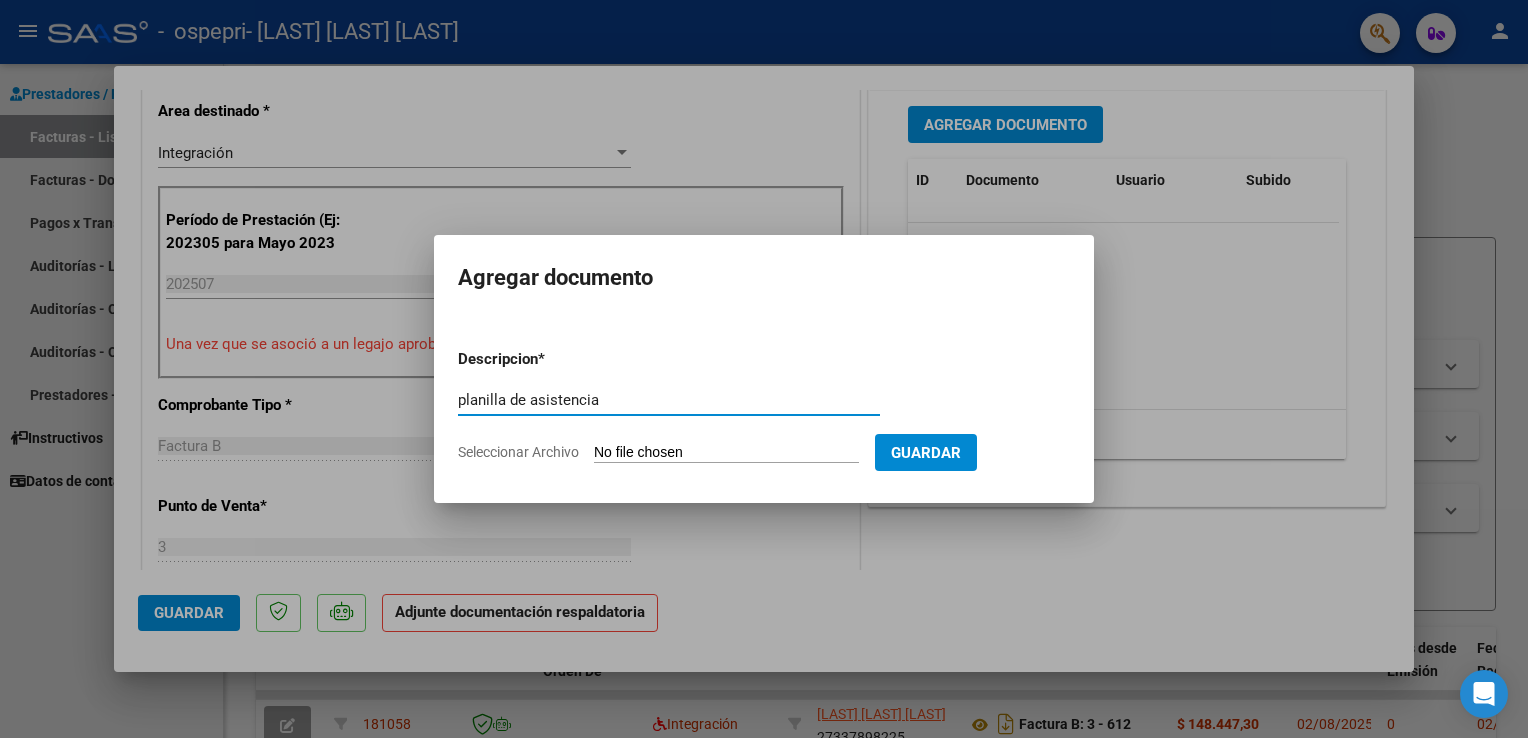 click on "Seleccionar Archivo" 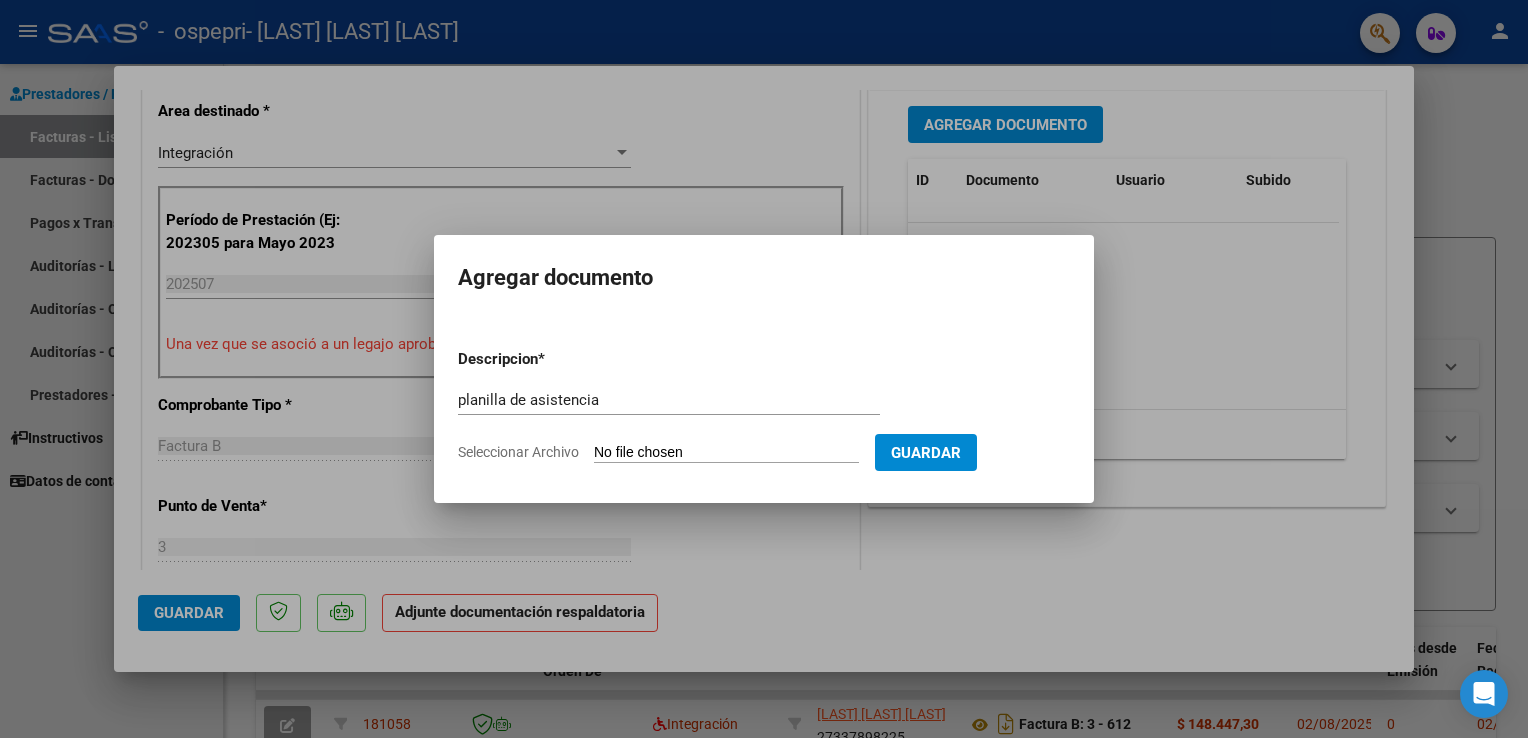 click on "Seleccionar Archivo" at bounding box center [726, 453] 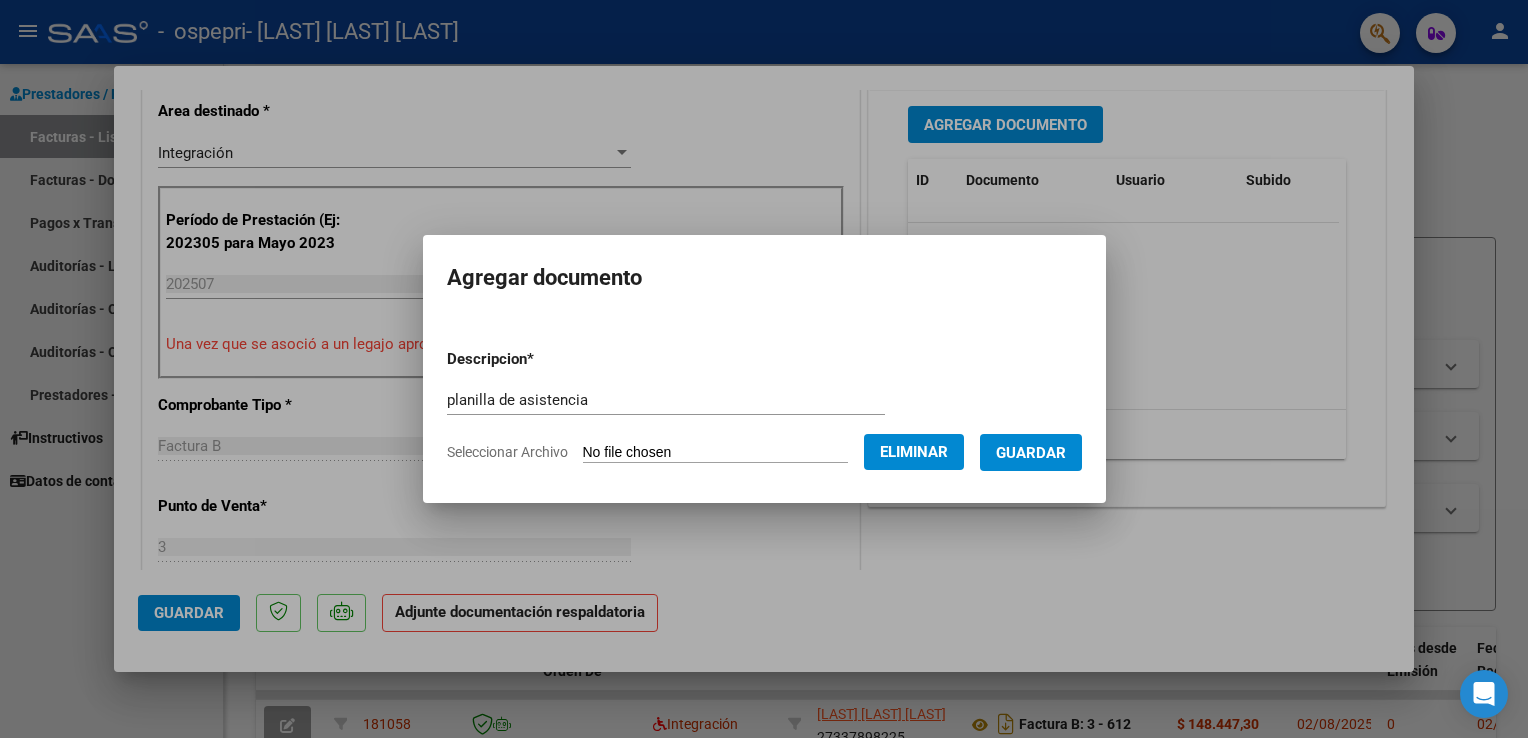 click on "Guardar" at bounding box center [1031, 453] 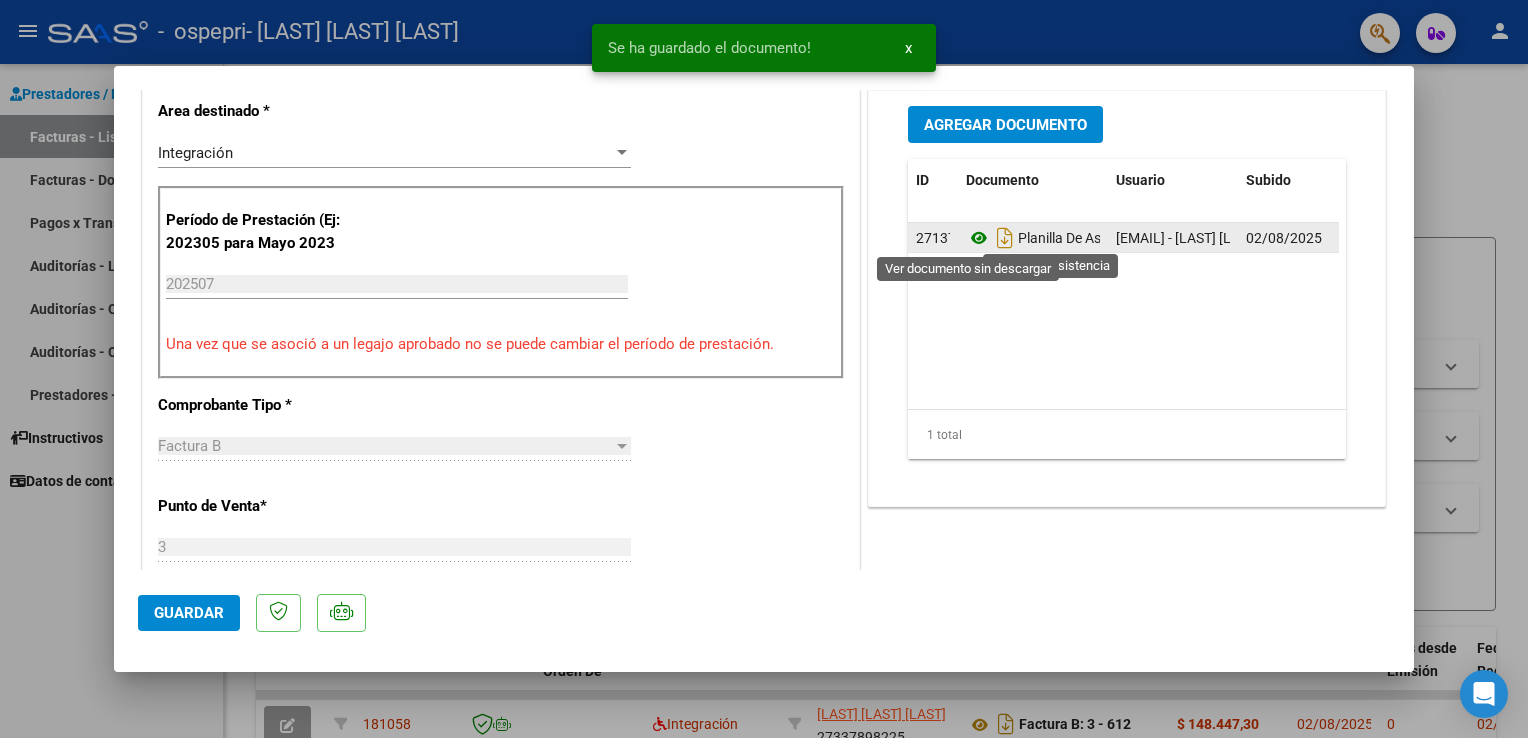 click 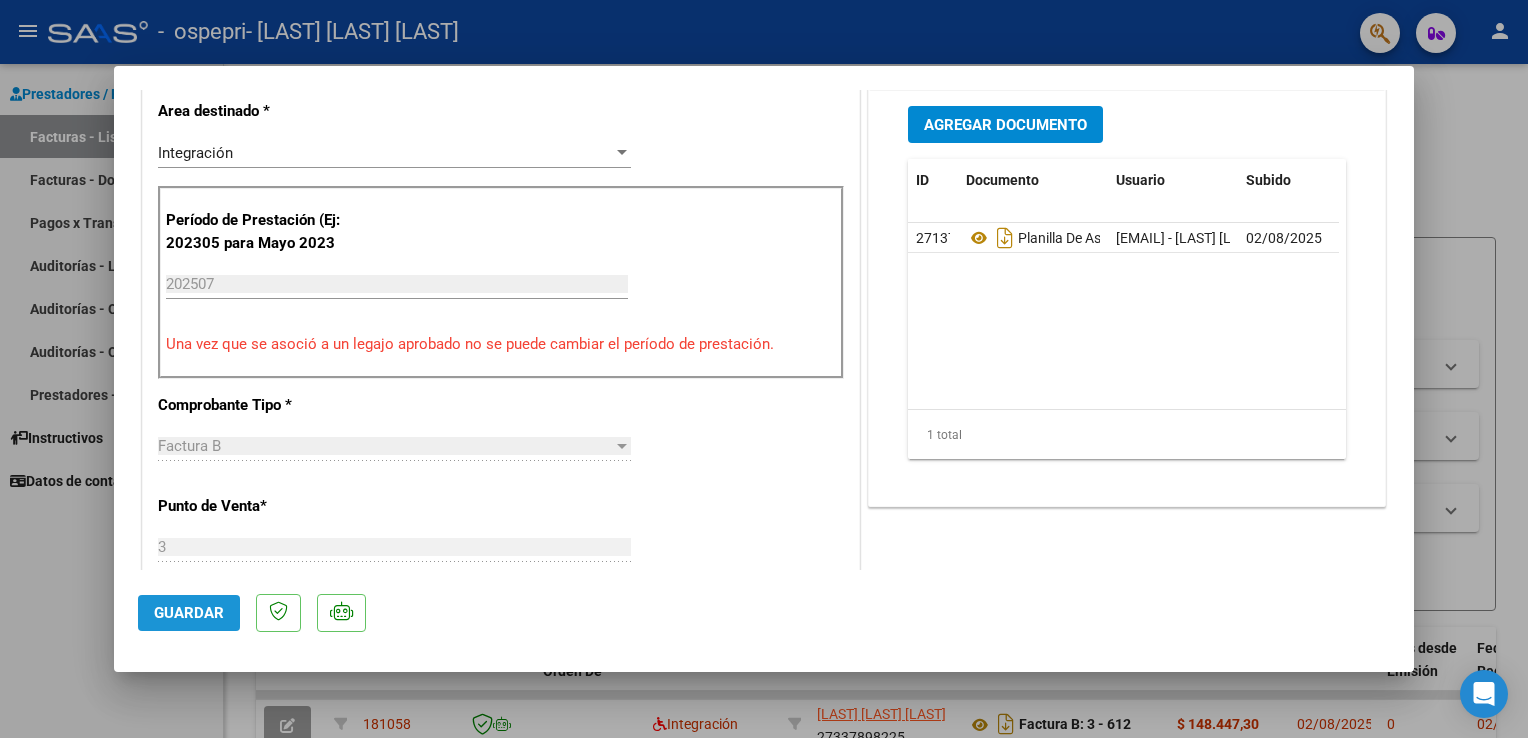 click on "Guardar" 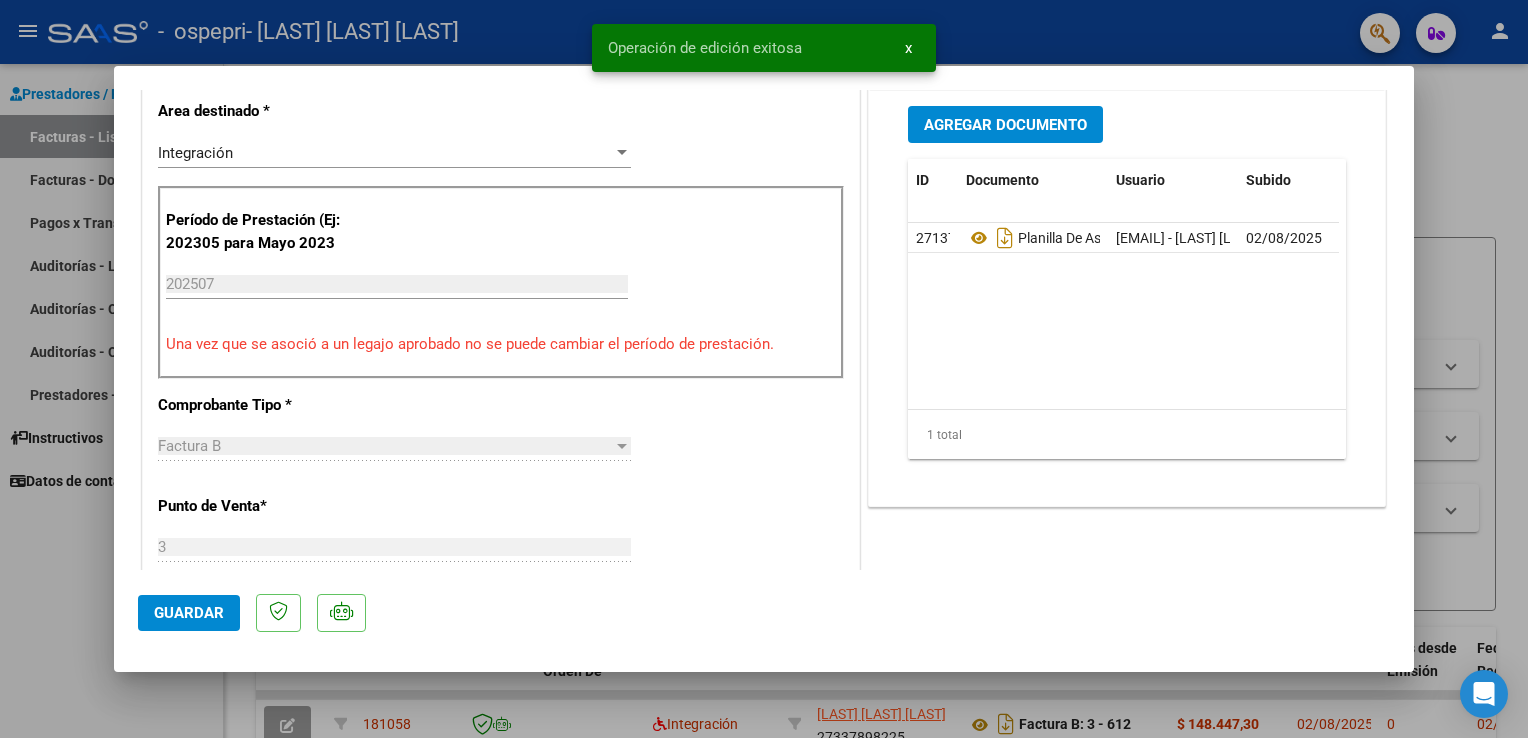 click at bounding box center [764, 369] 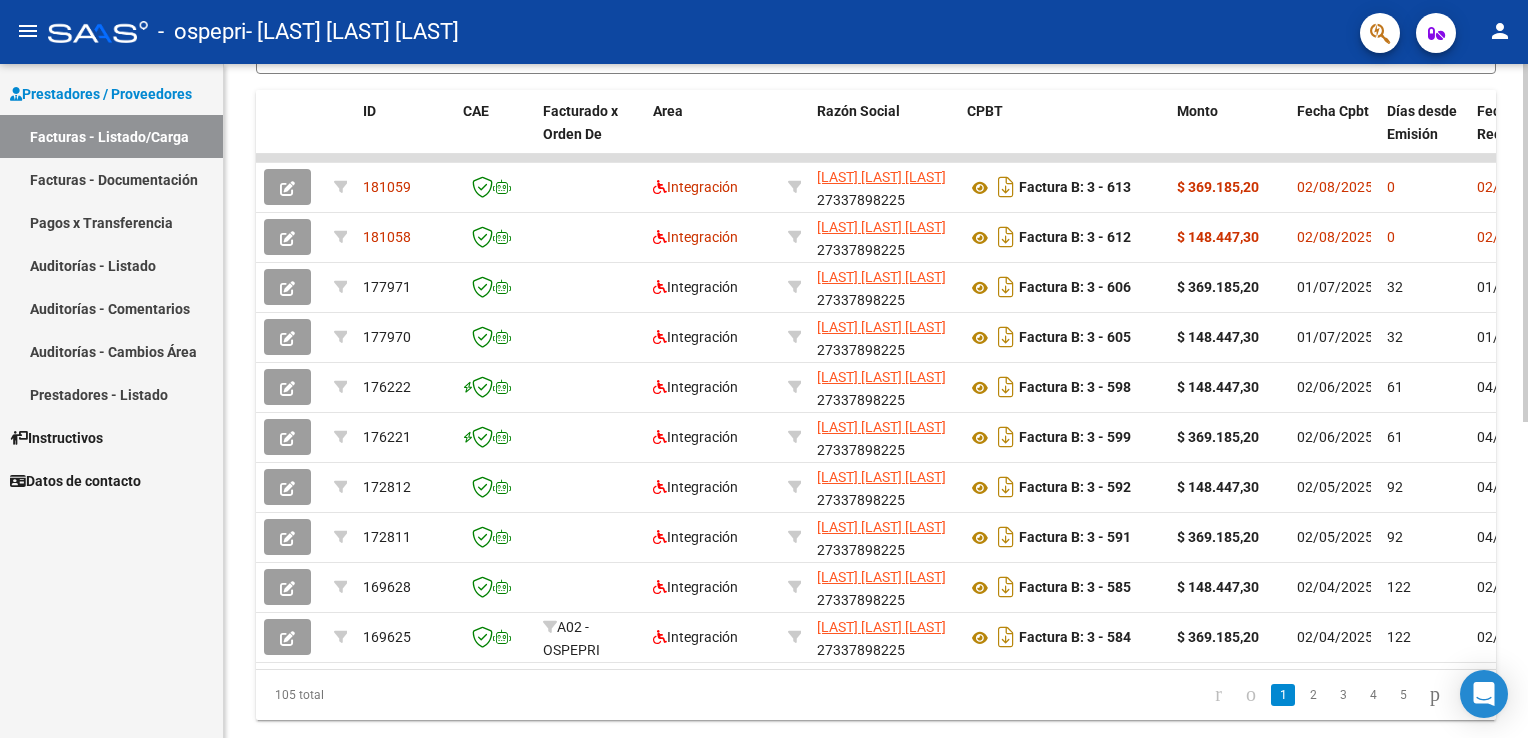 scroll, scrollTop: 495, scrollLeft: 0, axis: vertical 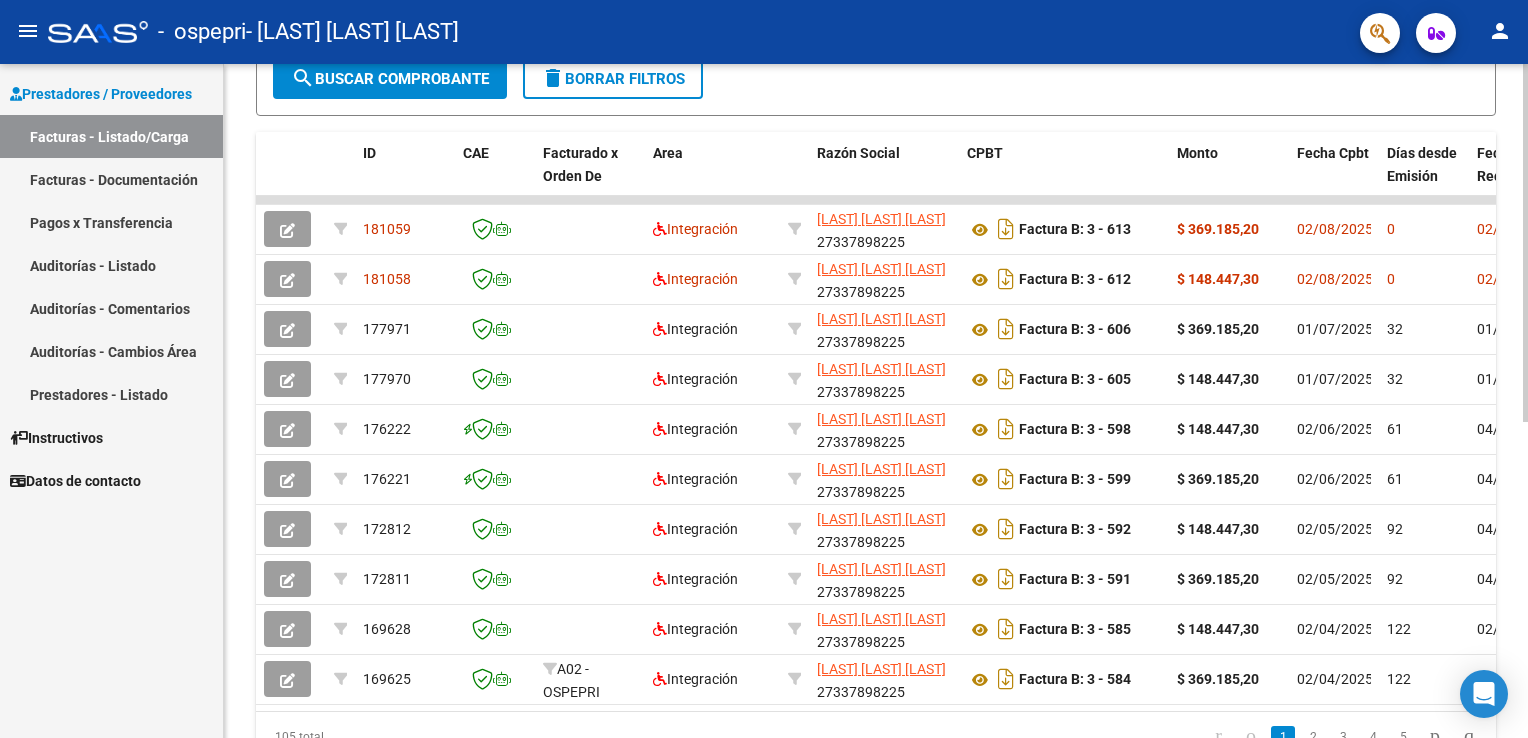 click 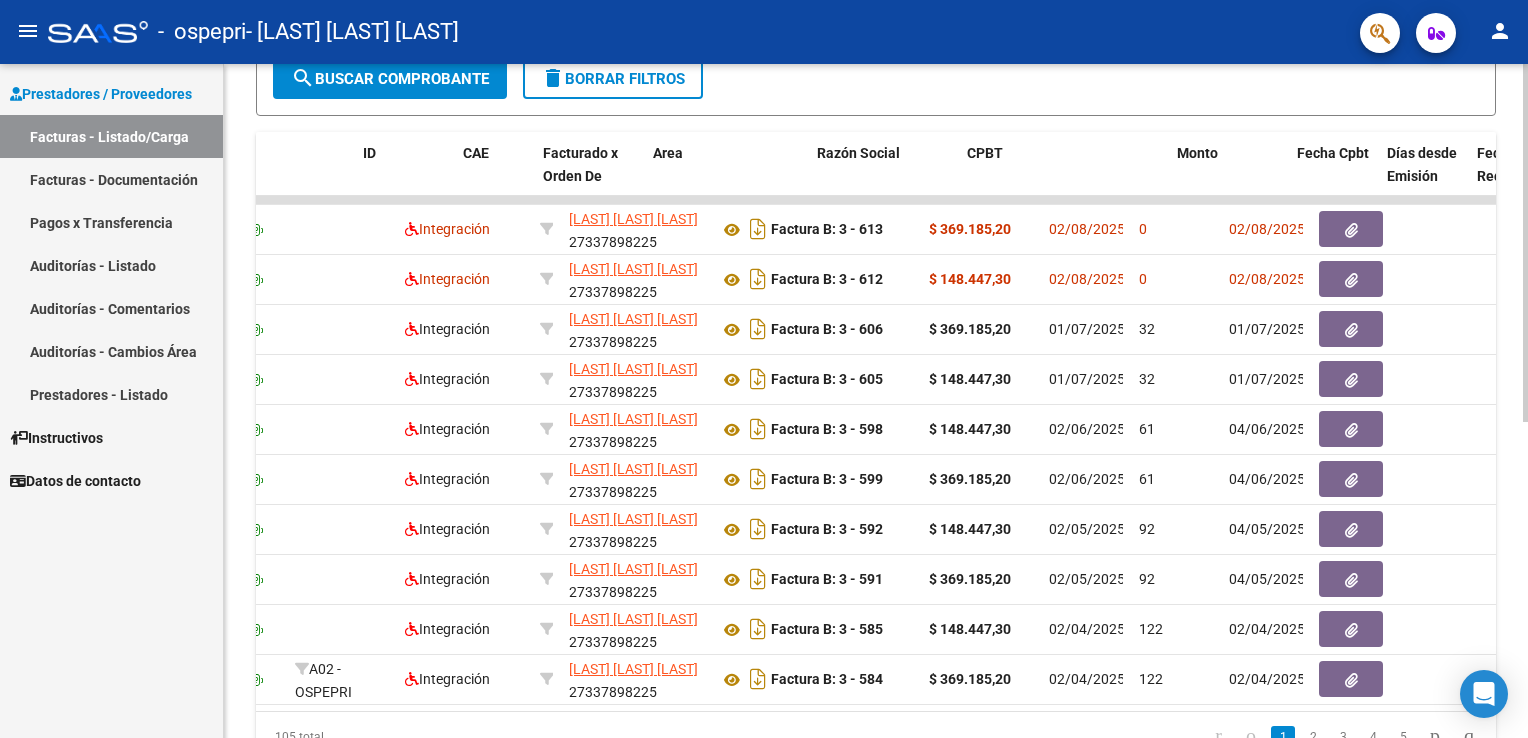 scroll, scrollTop: 0, scrollLeft: 0, axis: both 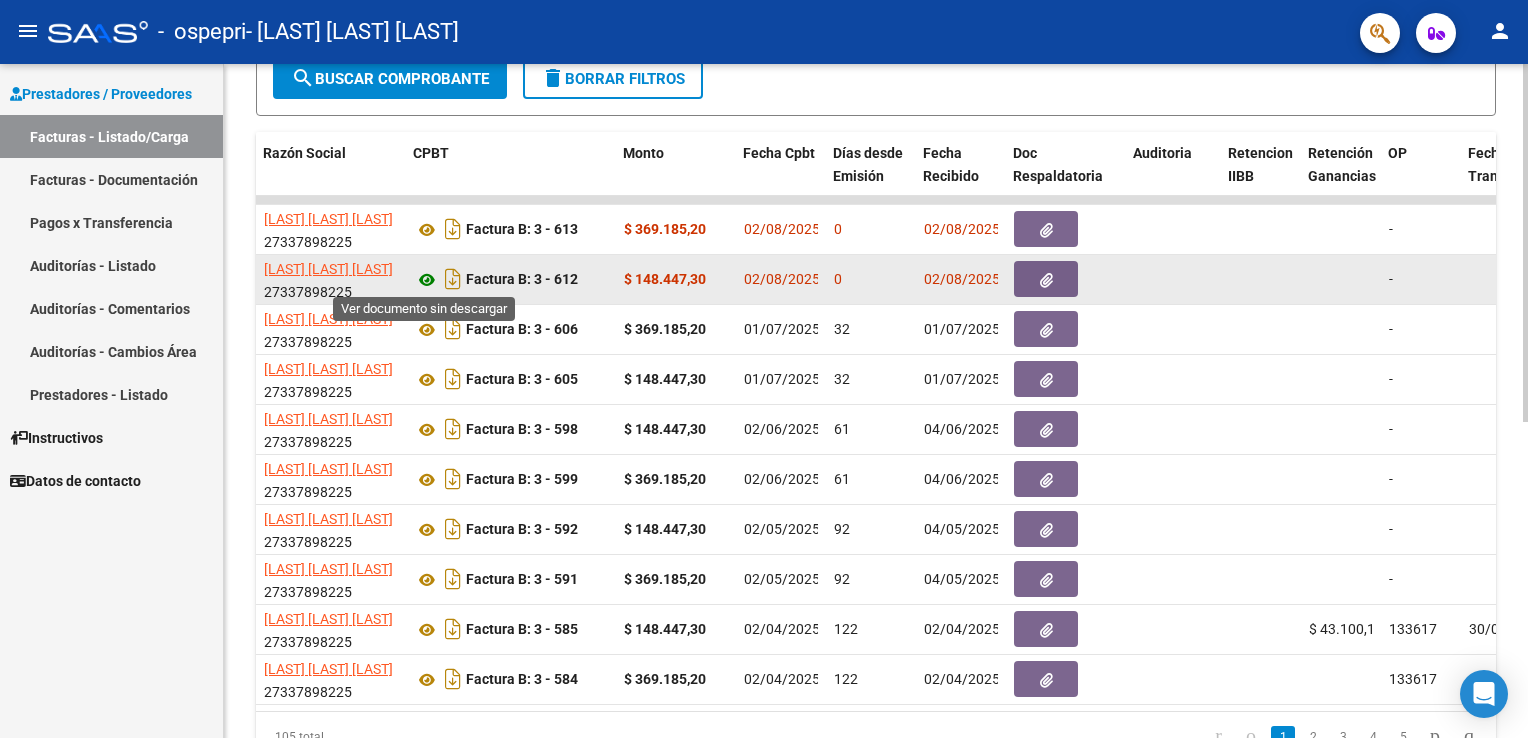 click 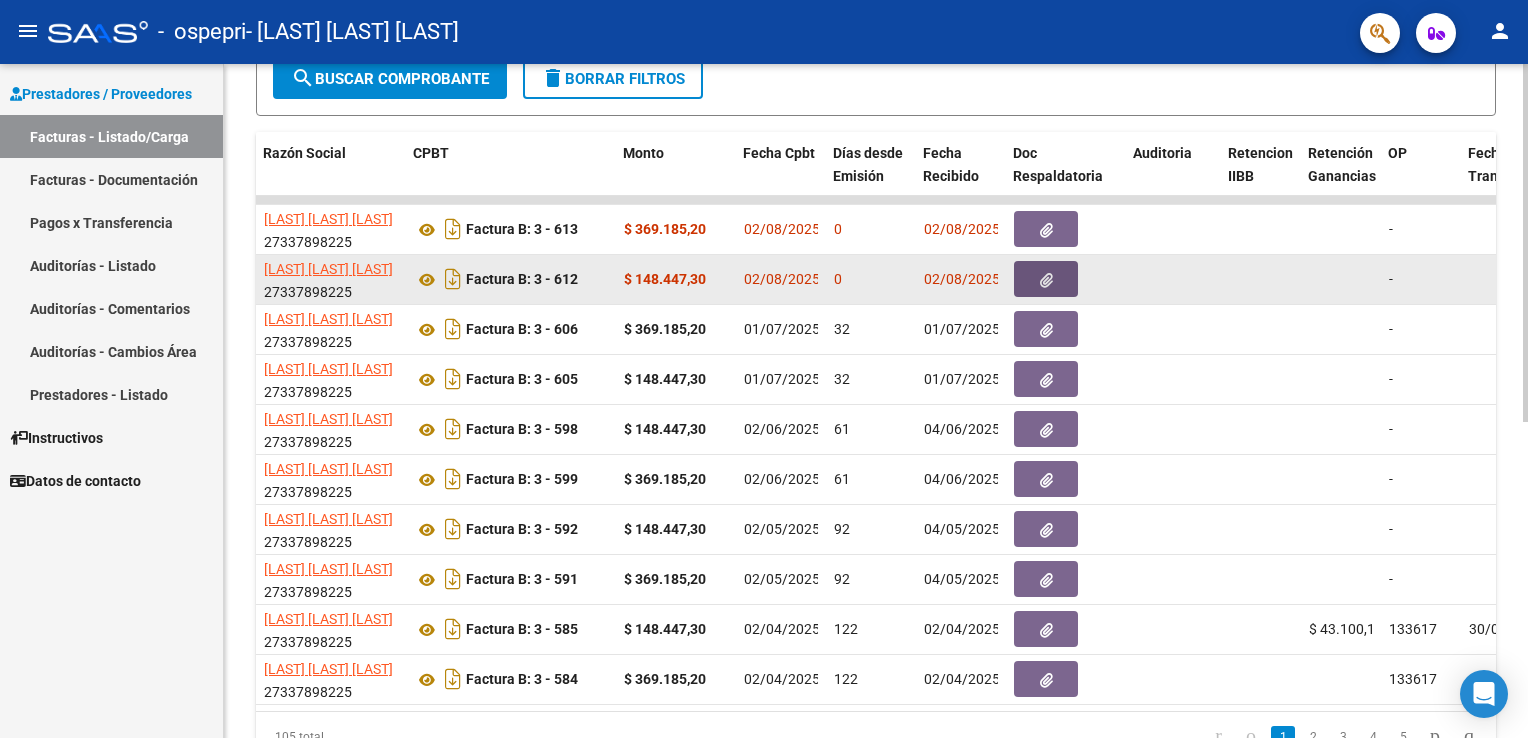 click 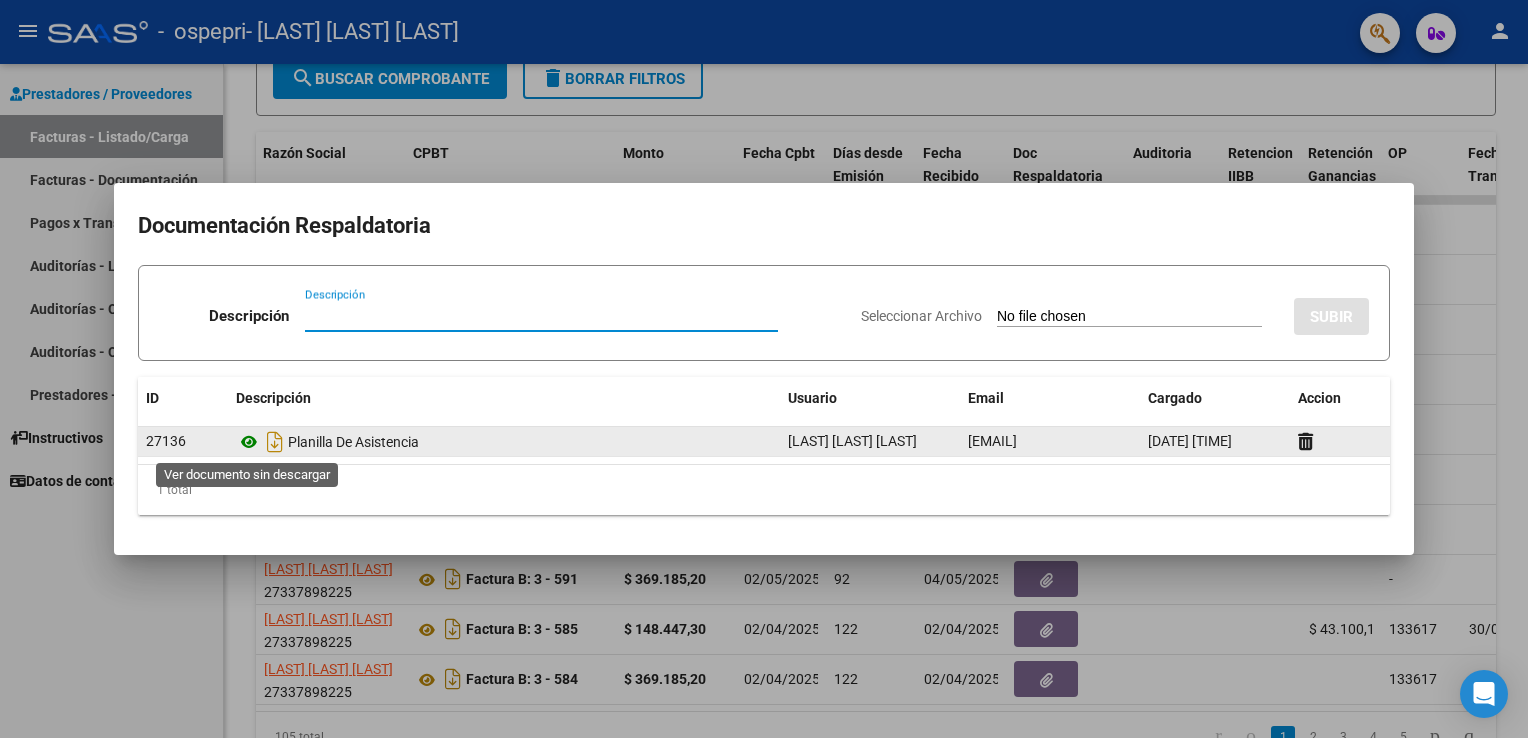 click 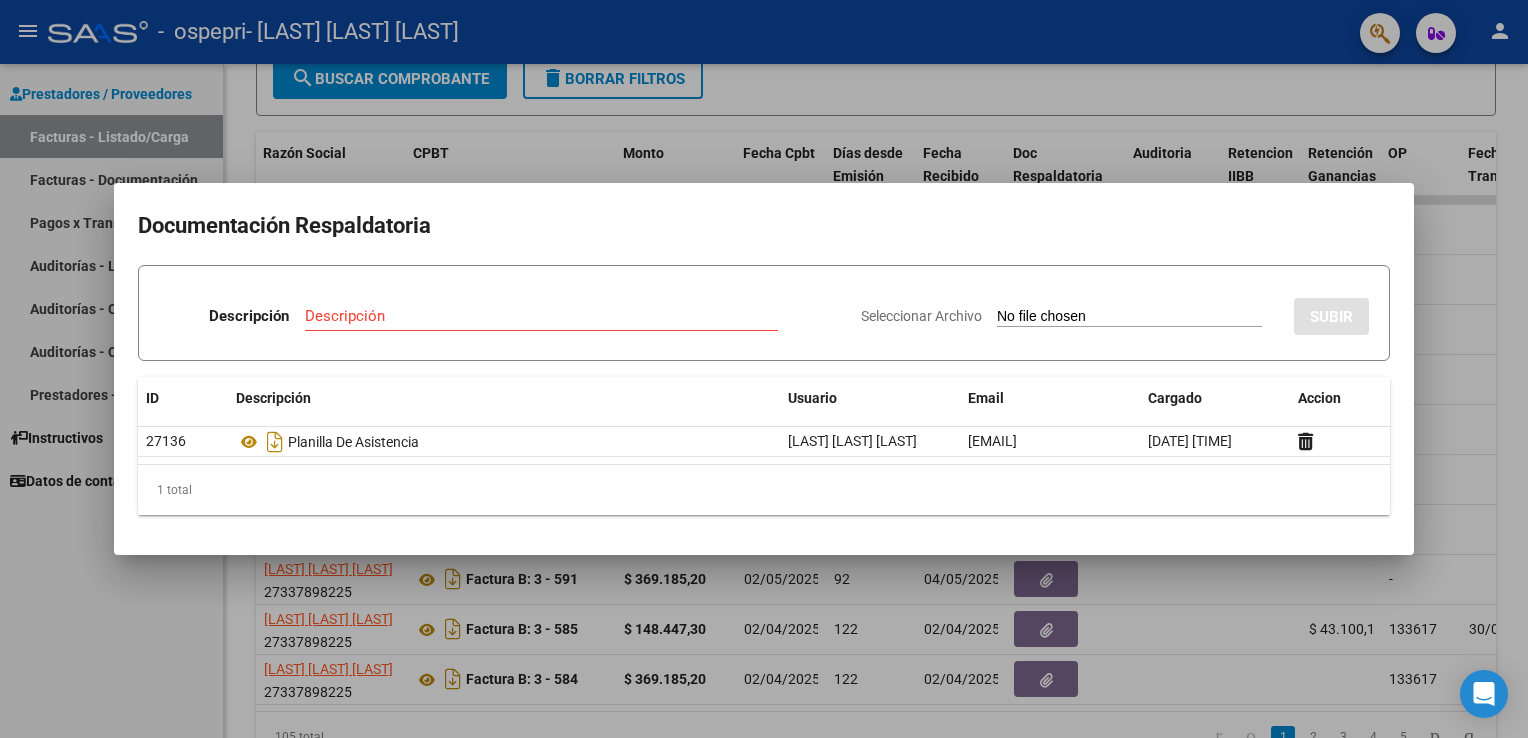 click at bounding box center (764, 369) 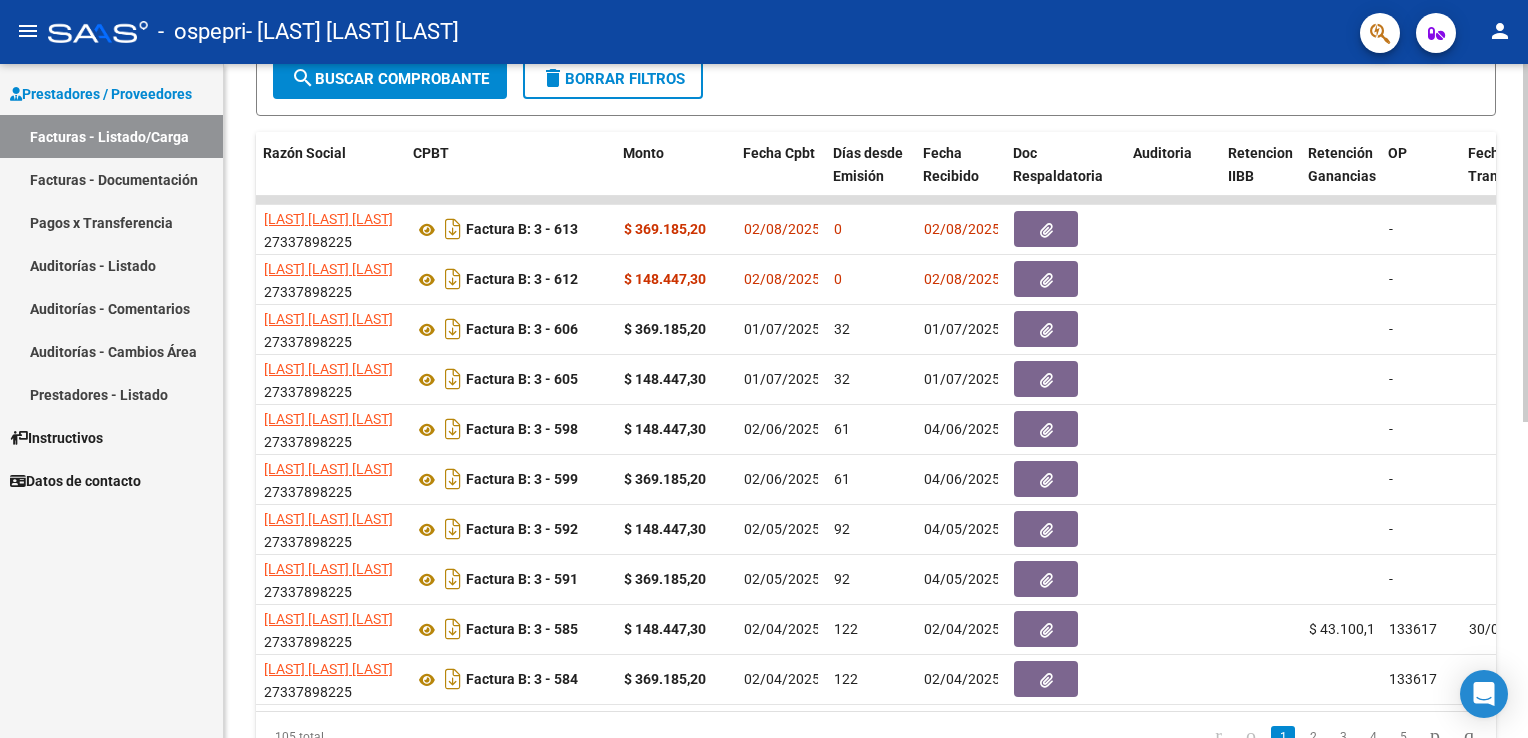scroll, scrollTop: 0, scrollLeft: 553, axis: horizontal 